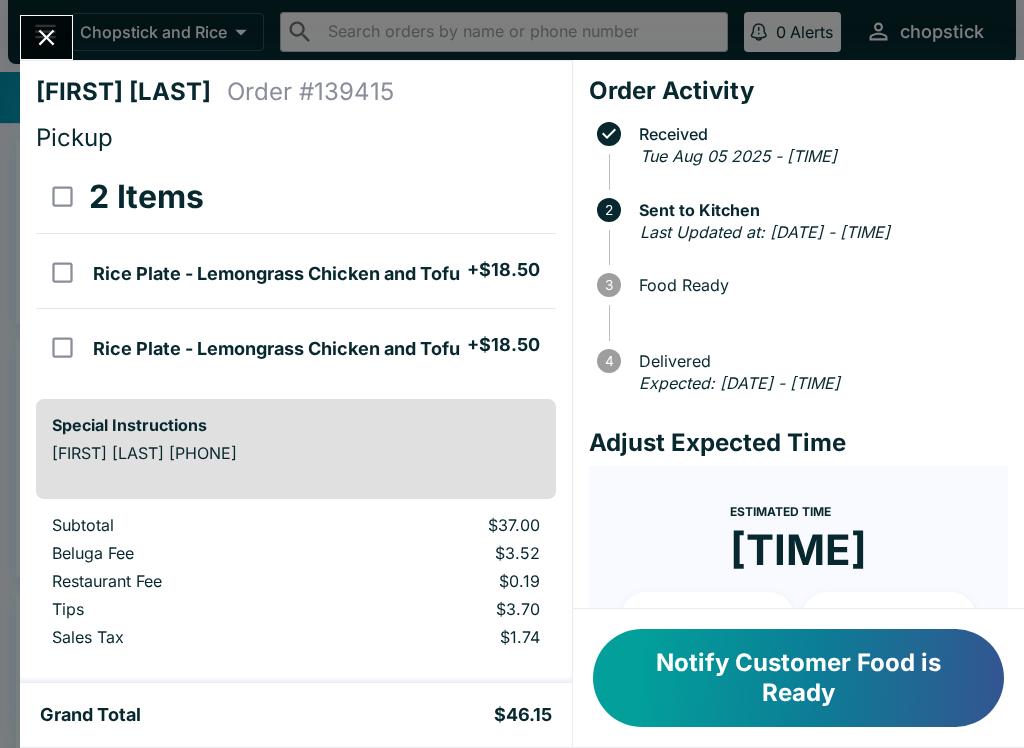 scroll, scrollTop: 0, scrollLeft: 0, axis: both 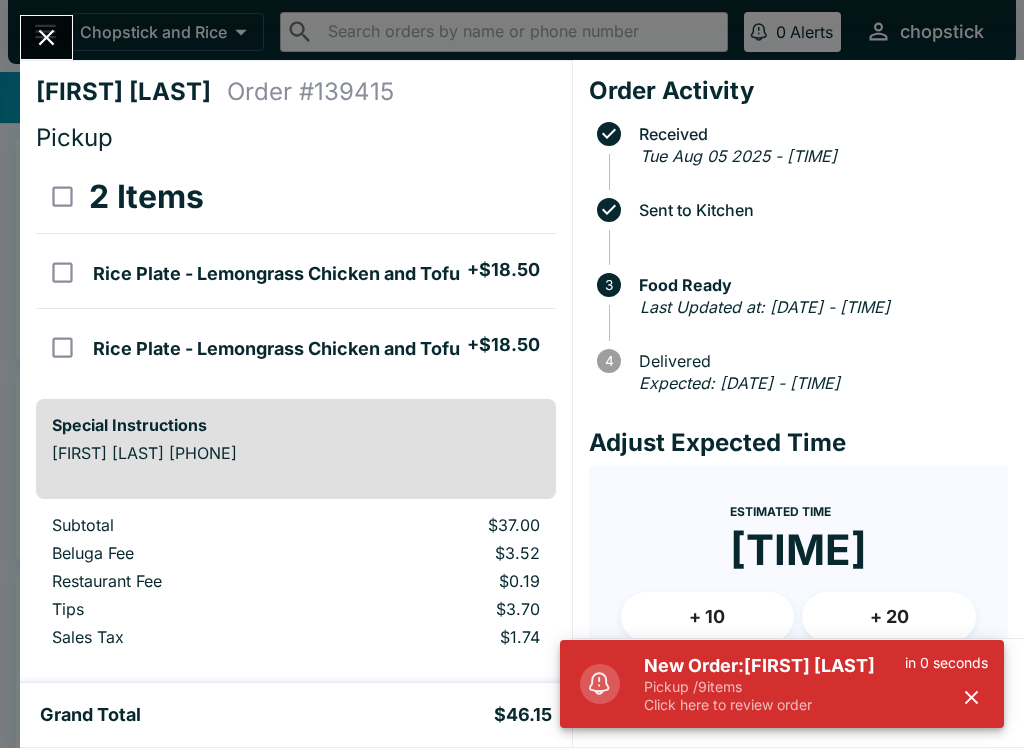 click on "Click here to review order" at bounding box center (774, 705) 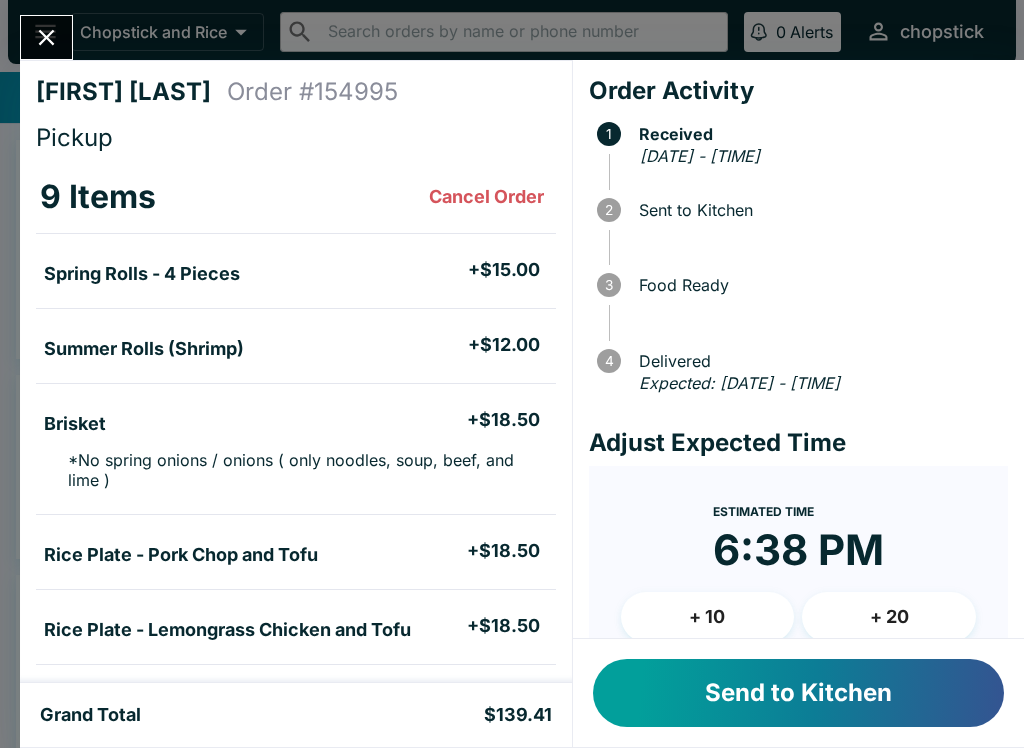 click on "Send to Kitchen" at bounding box center [798, 693] 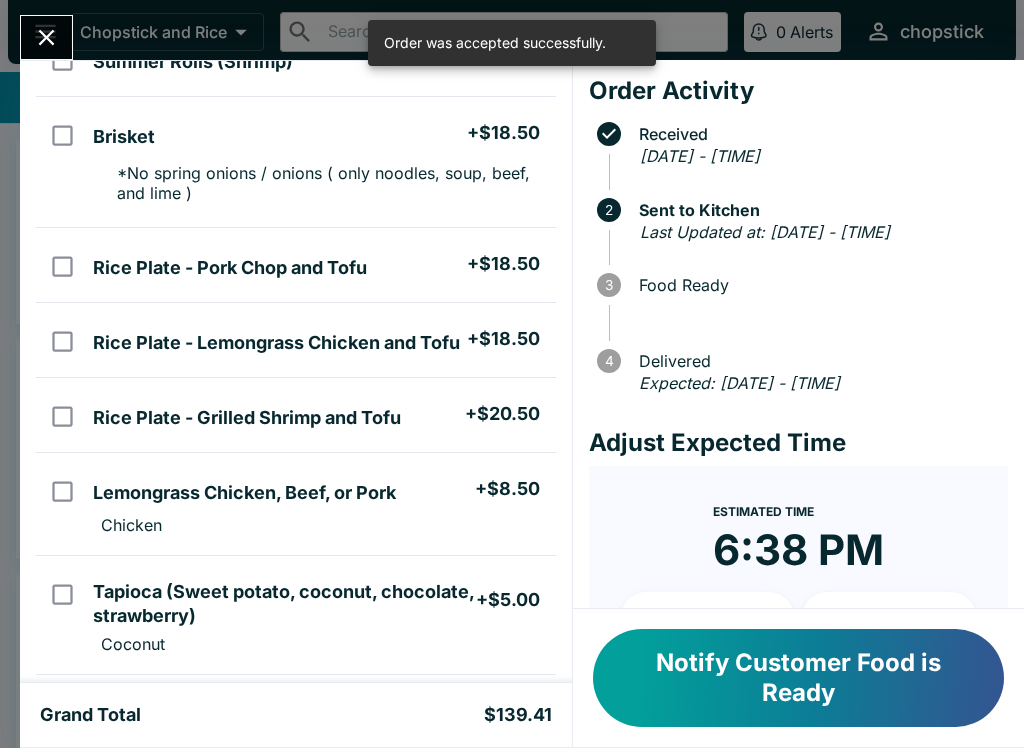 scroll, scrollTop: 288, scrollLeft: 0, axis: vertical 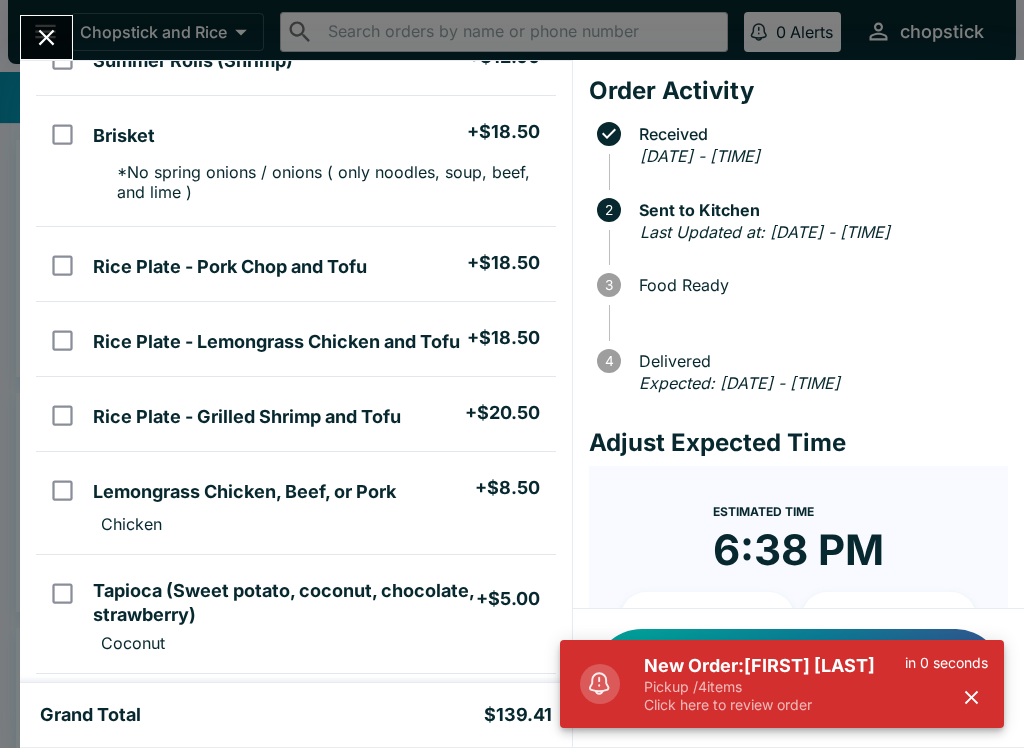 click on "Pickup   /  4  items" at bounding box center [774, 687] 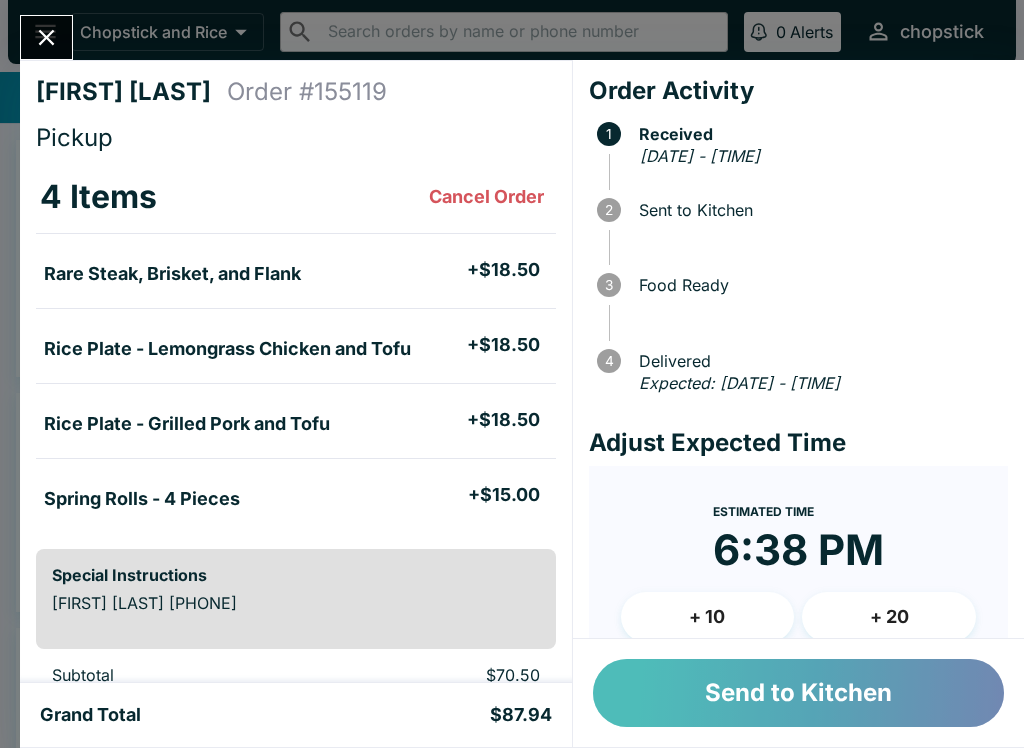 click on "Send to Kitchen" at bounding box center [798, 693] 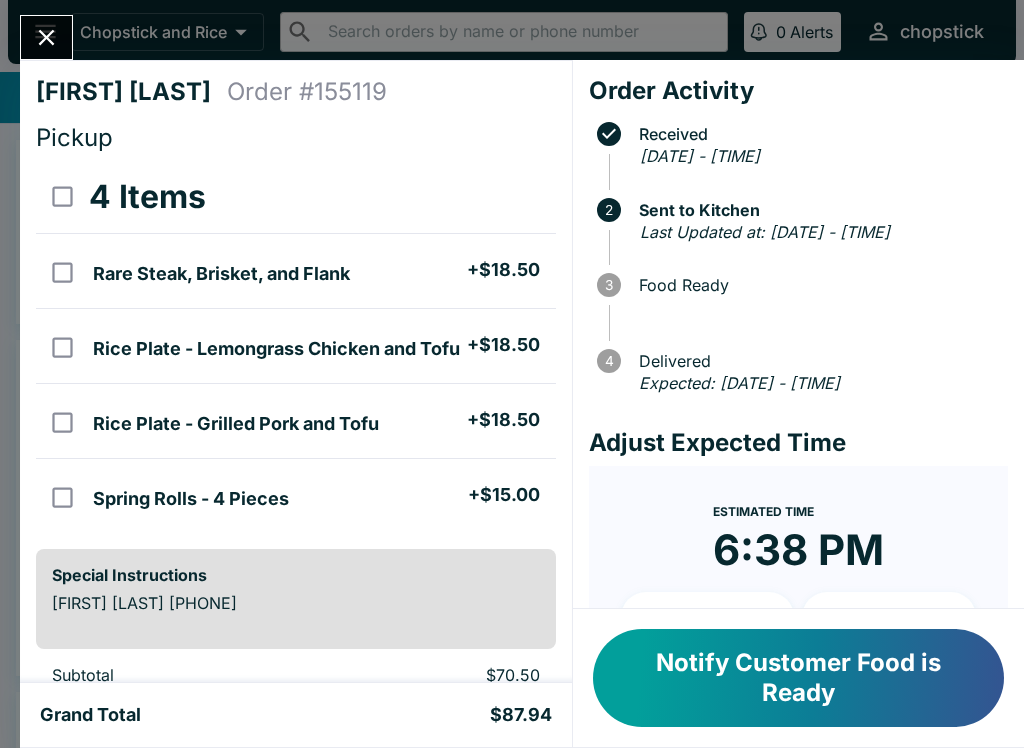 click at bounding box center [46, 37] 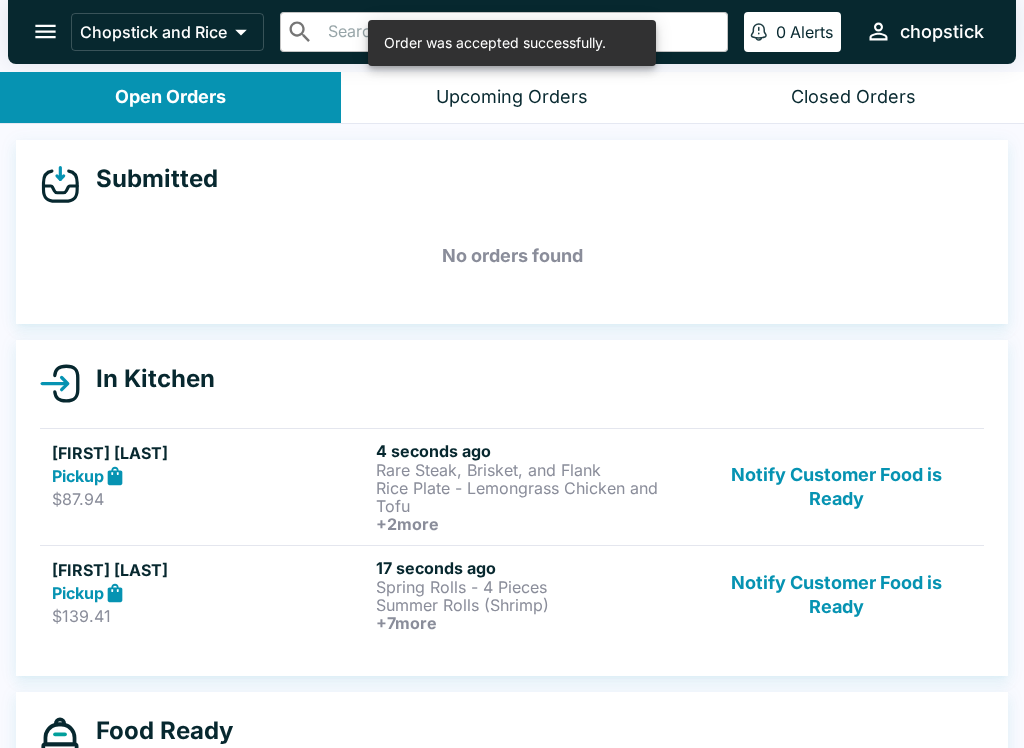 click on "[FIRST] [LAST] Pickup $[PRICE] [TIME] Spring Rolls - 4 Pieces Summer Rolls (Shrimp) + 7  more Notify Customer Food is Ready" at bounding box center (512, 594) 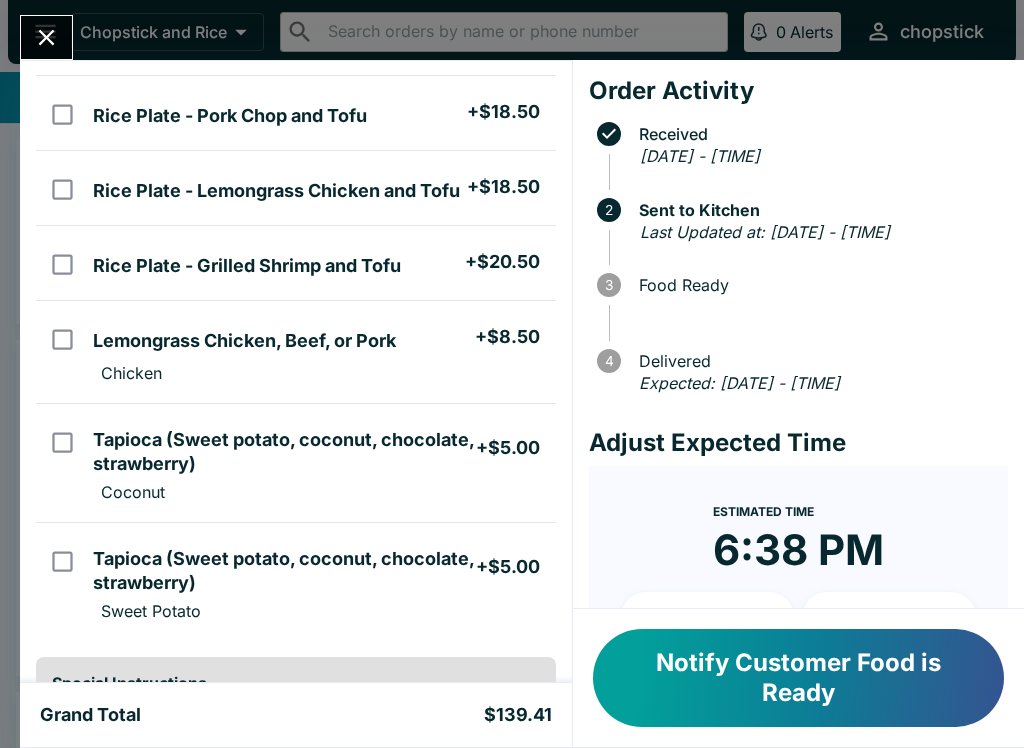 scroll, scrollTop: 452, scrollLeft: 0, axis: vertical 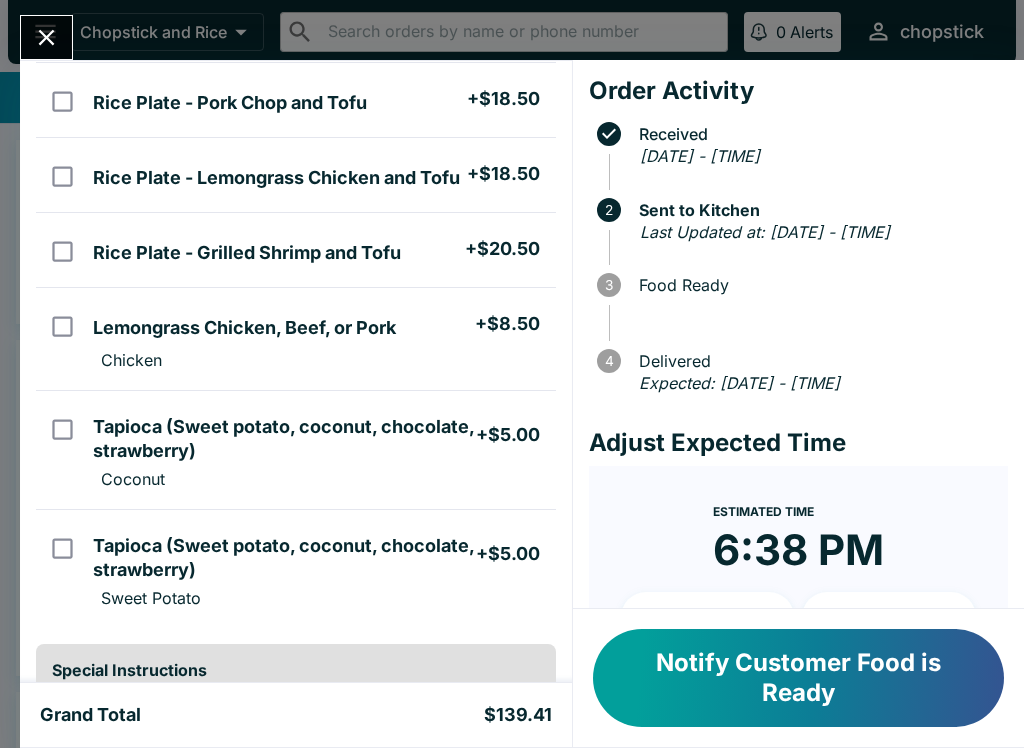 click at bounding box center [46, 37] 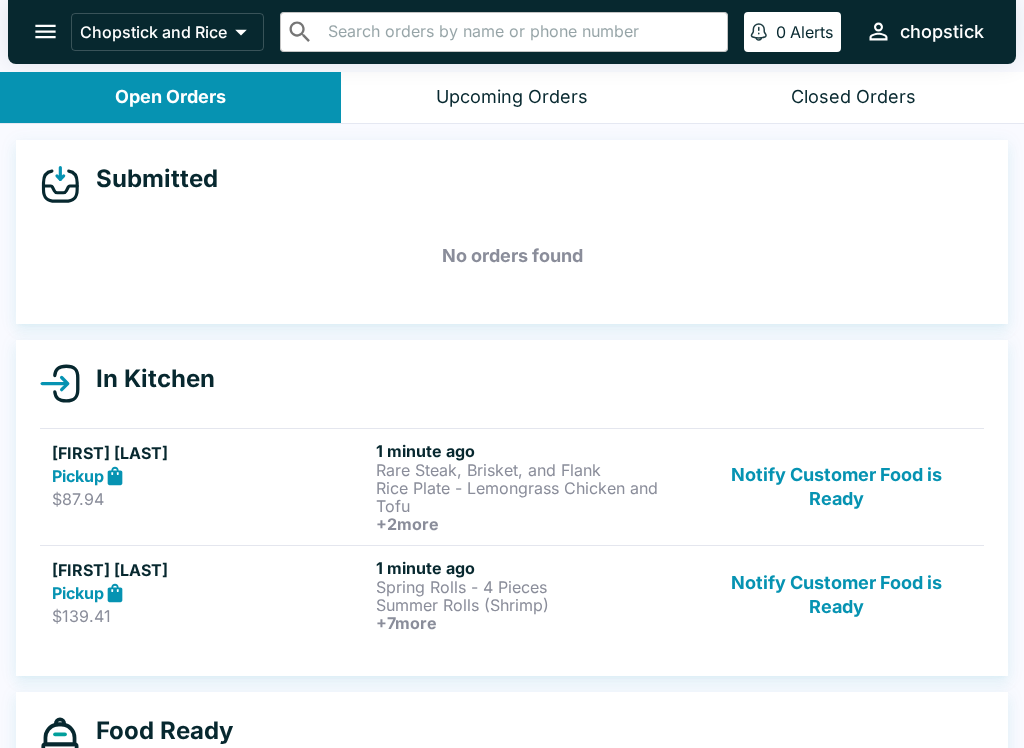 click on "Rare Steak, Brisket, and Flank" at bounding box center (534, 470) 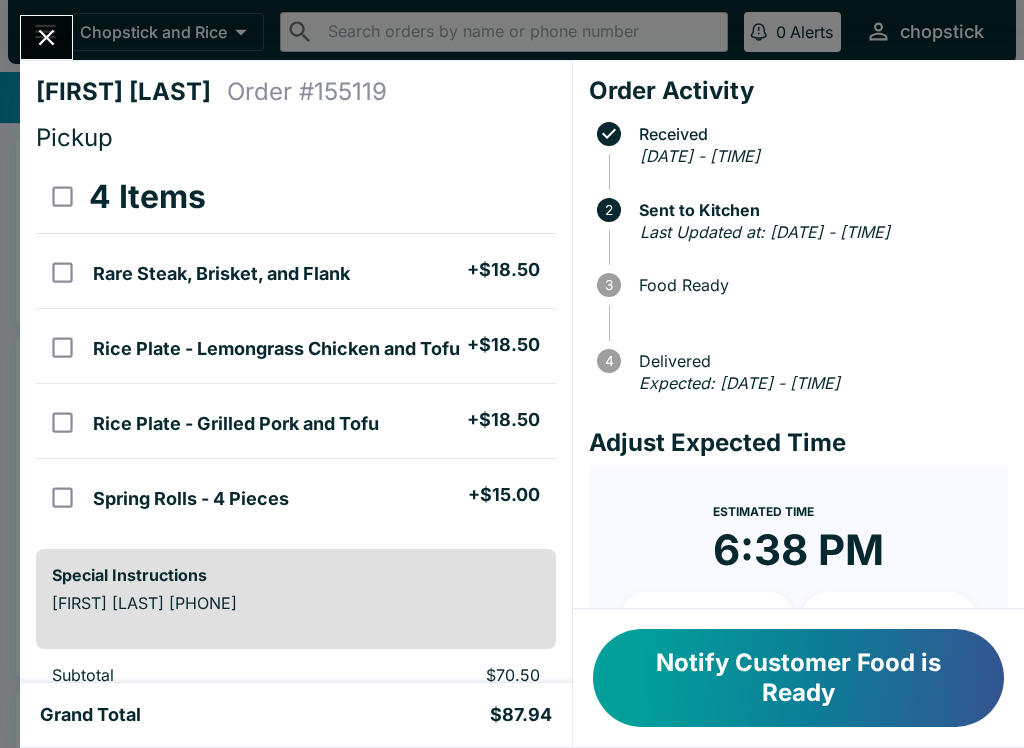 click 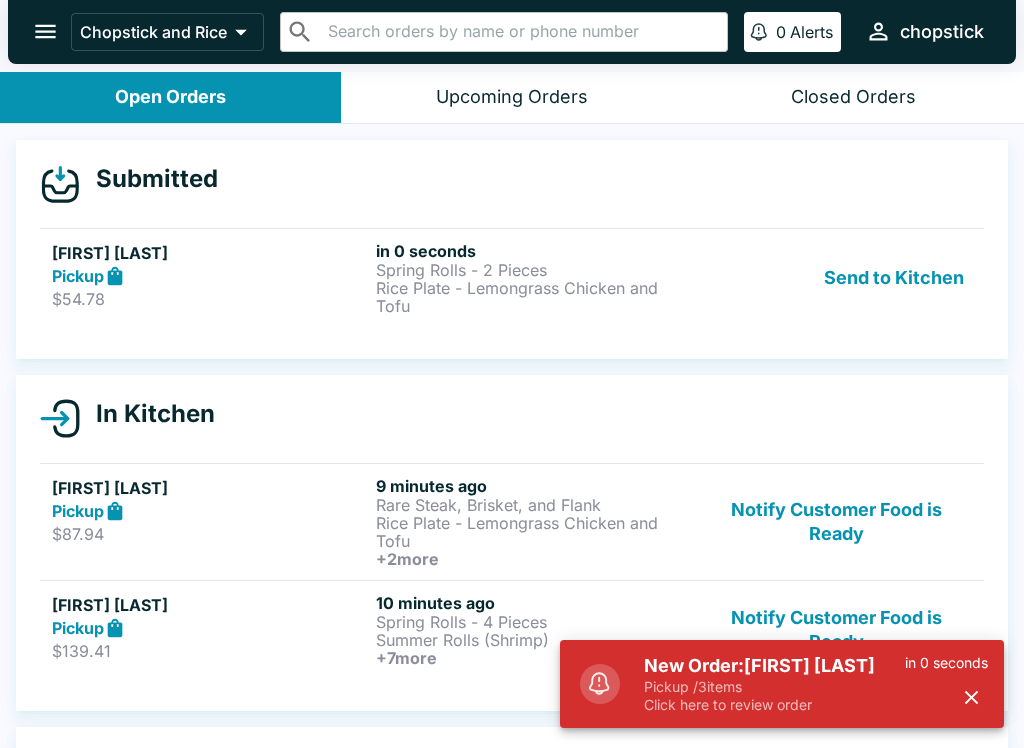 click on "Send to Kitchen" at bounding box center [894, 278] 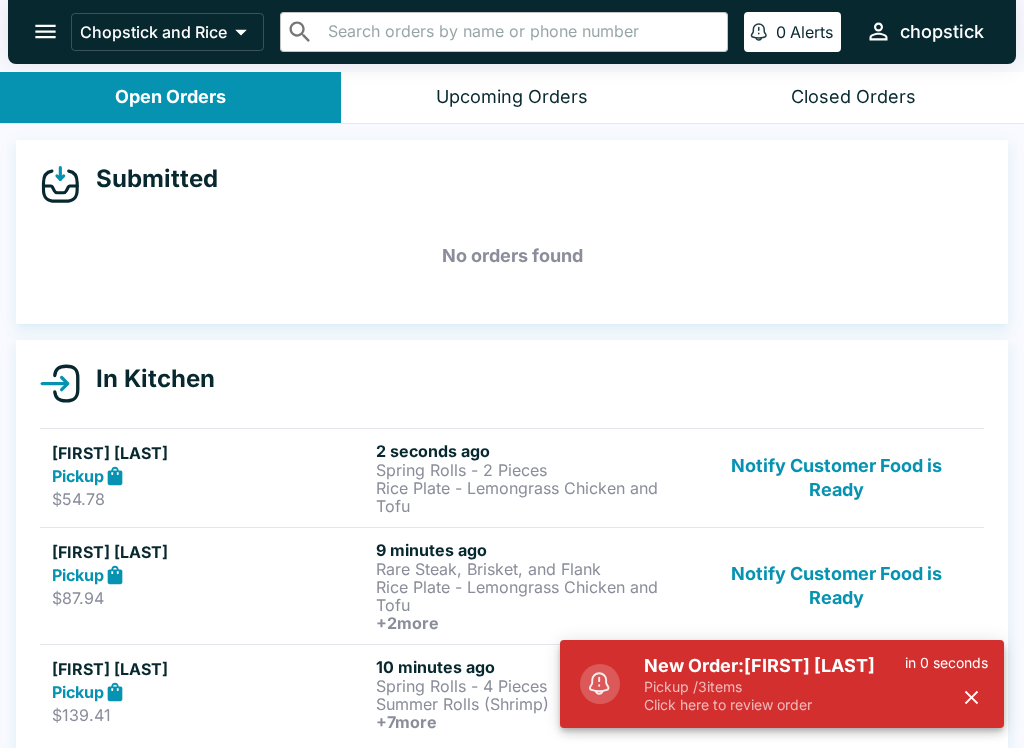 click on "Spring Rolls - 2 Pieces" at bounding box center [534, 470] 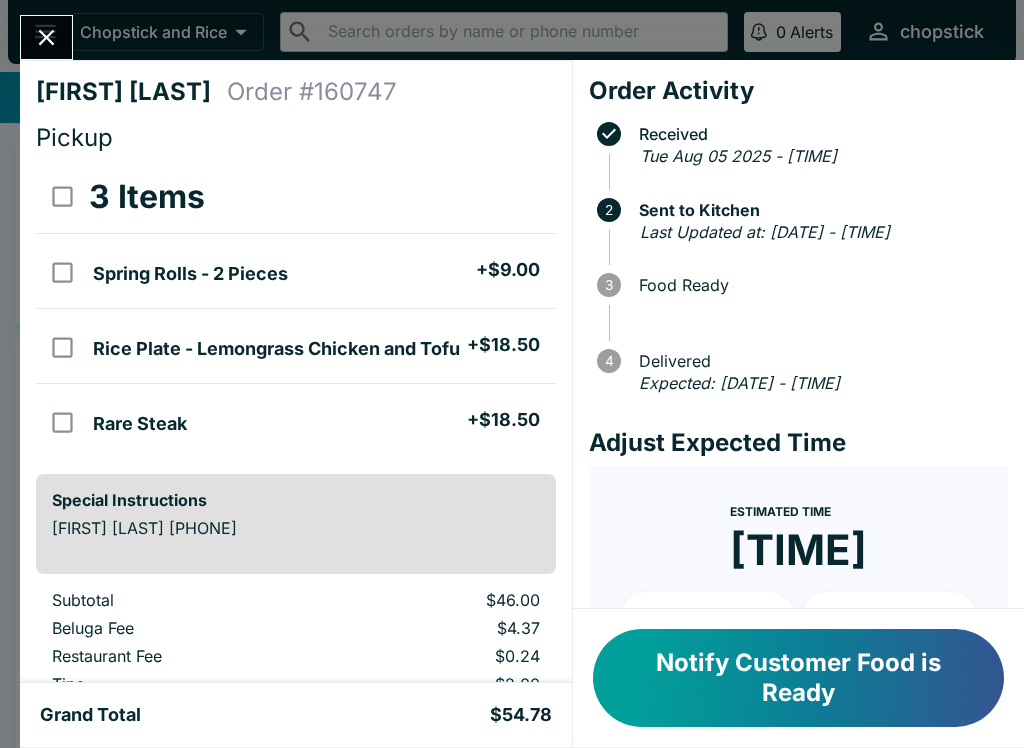 click at bounding box center [46, 37] 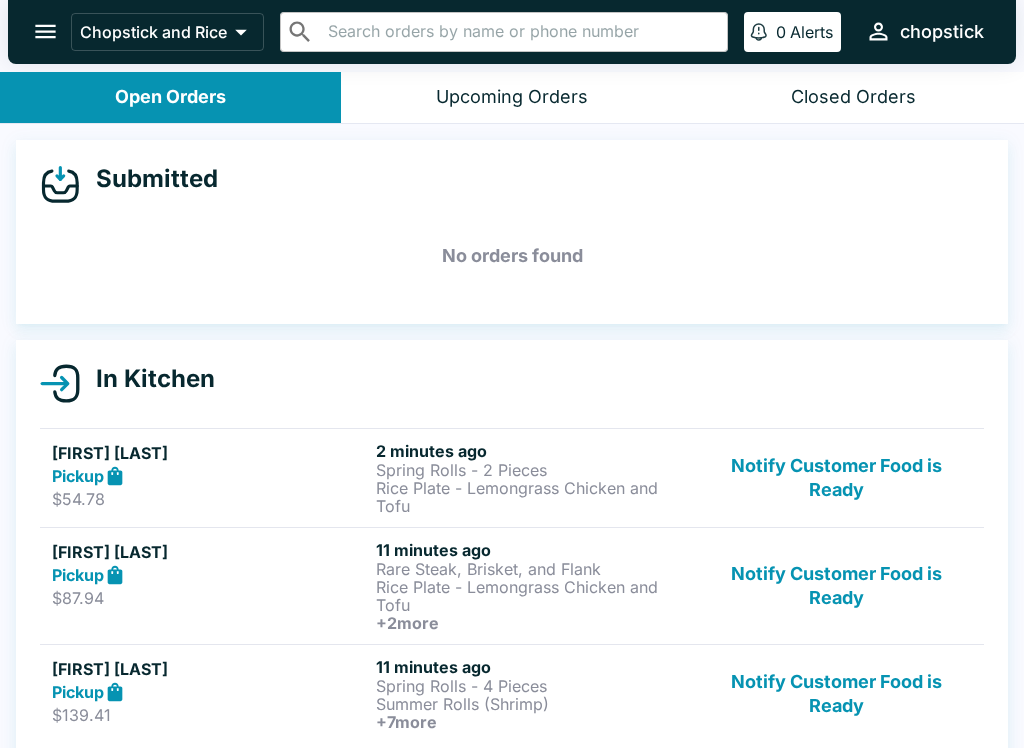 click on "Rice Plate - Lemongrass Chicken and Tofu" at bounding box center (534, 497) 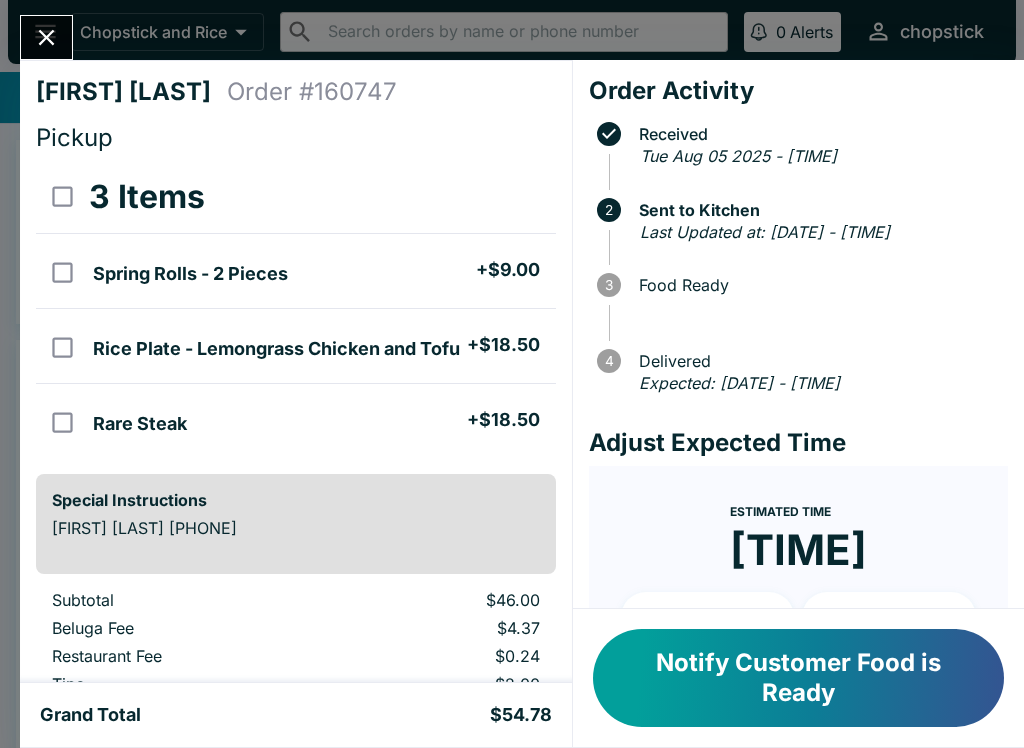 click 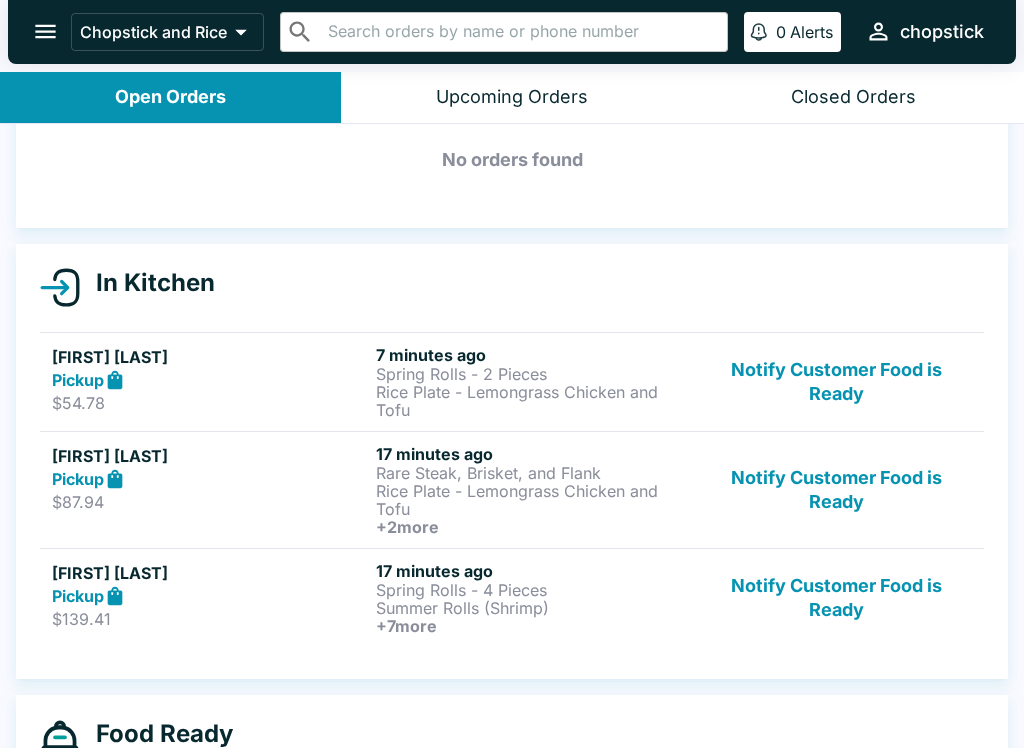 scroll, scrollTop: 99, scrollLeft: 0, axis: vertical 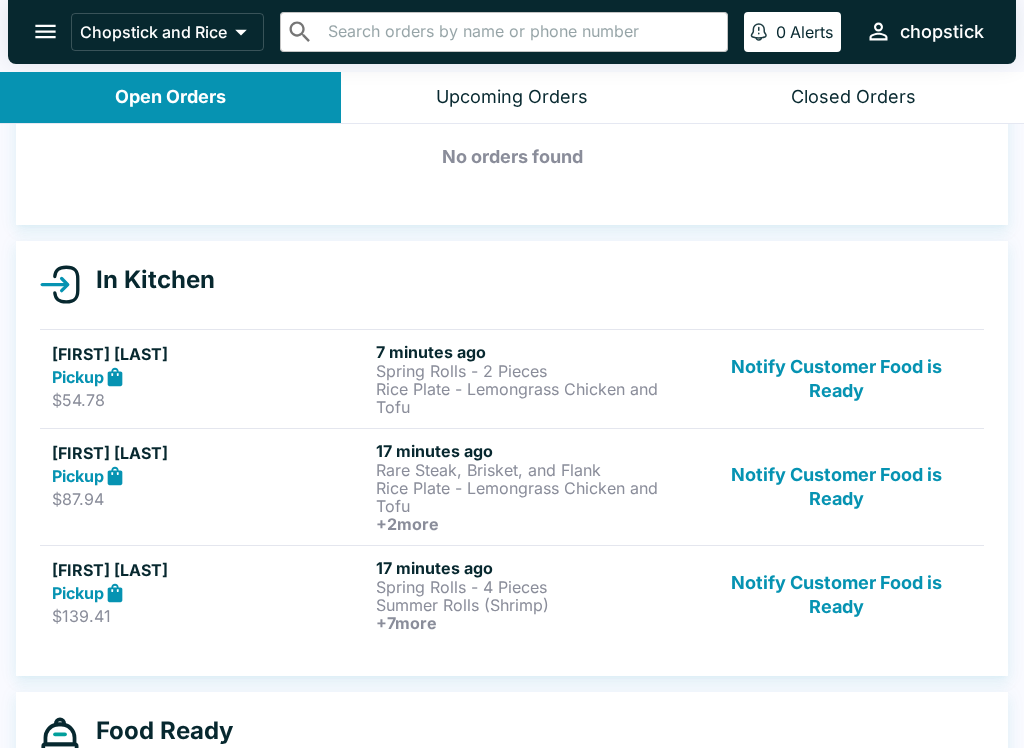 click on "Notify Customer Food is Ready" at bounding box center (836, 595) 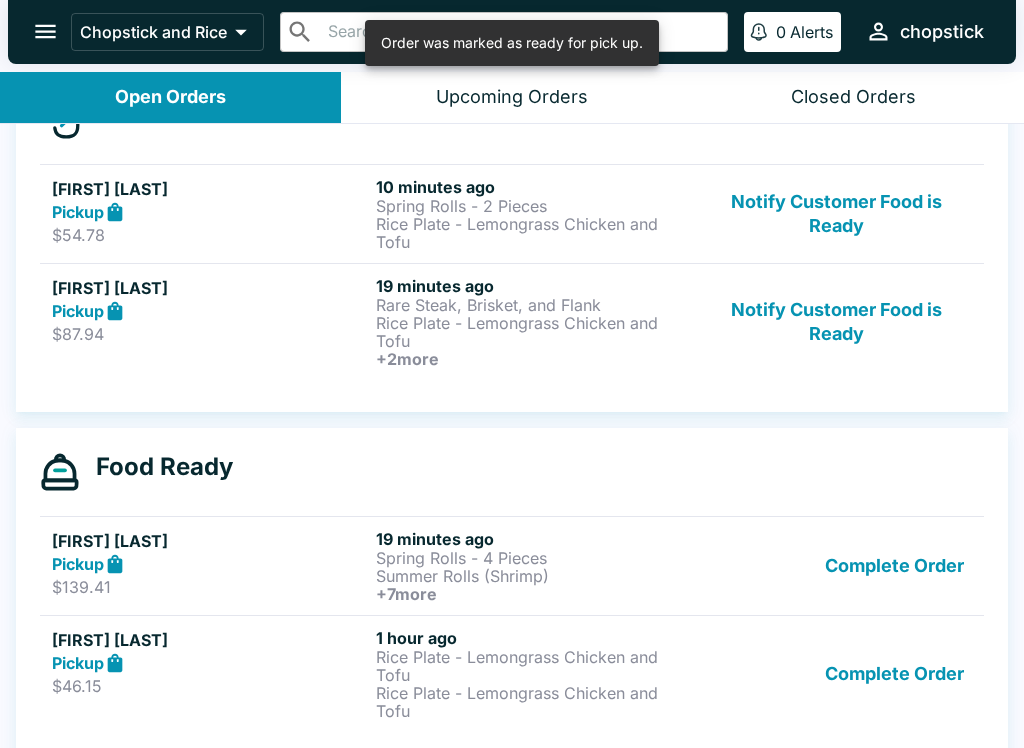 scroll, scrollTop: 283, scrollLeft: 0, axis: vertical 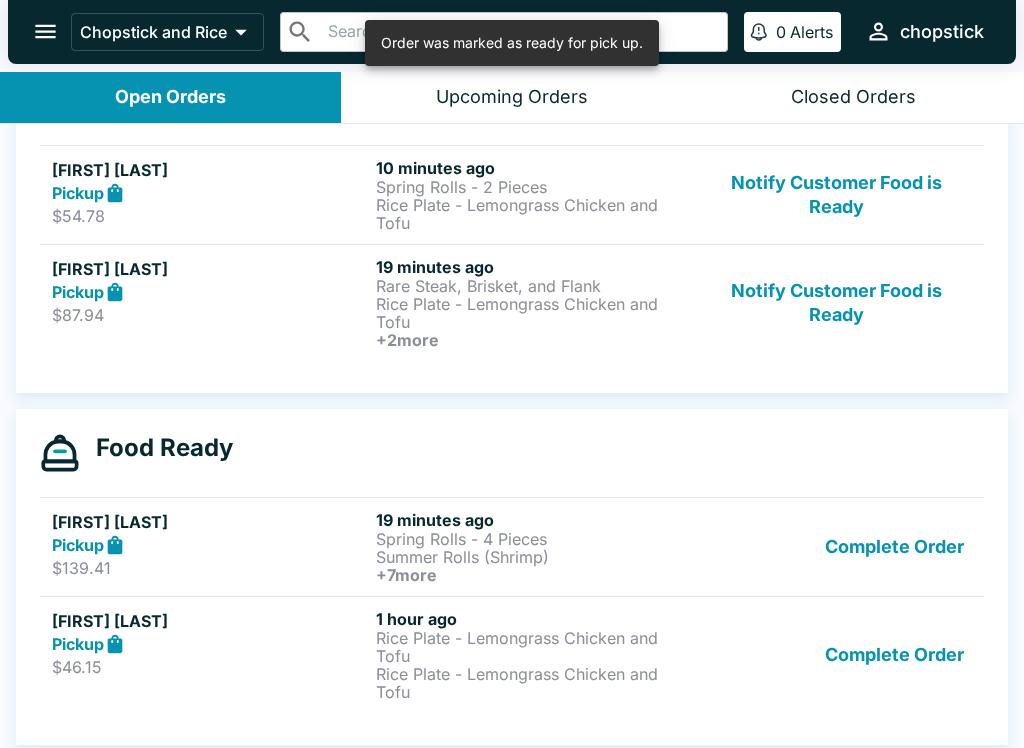 click on "Complete Order" at bounding box center [836, 547] 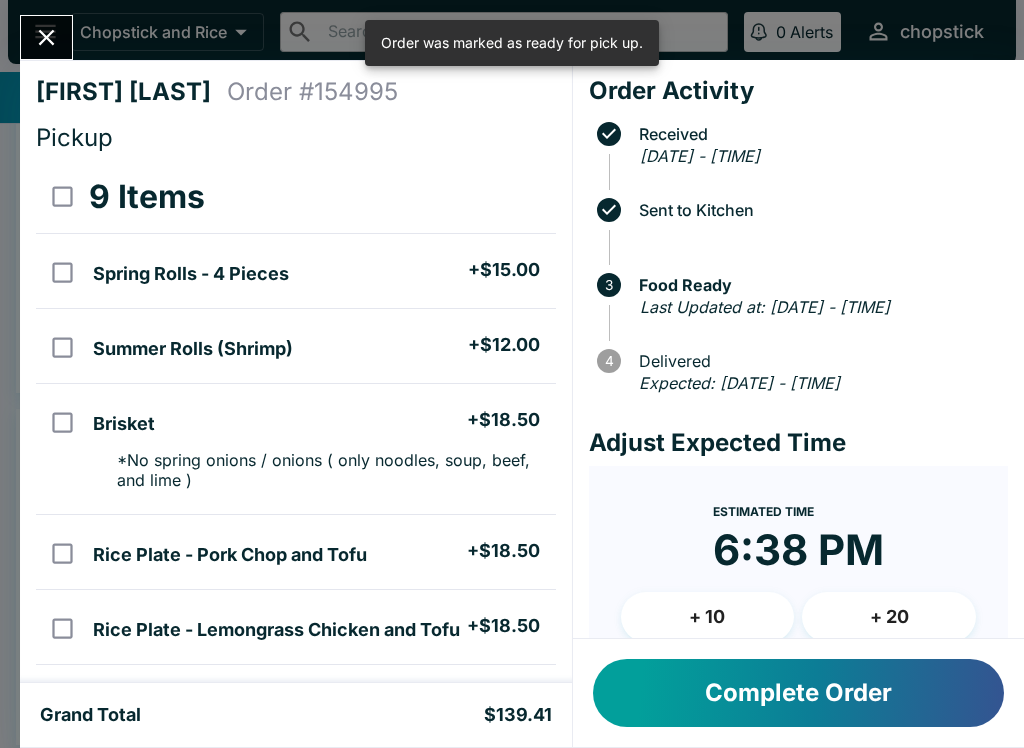click 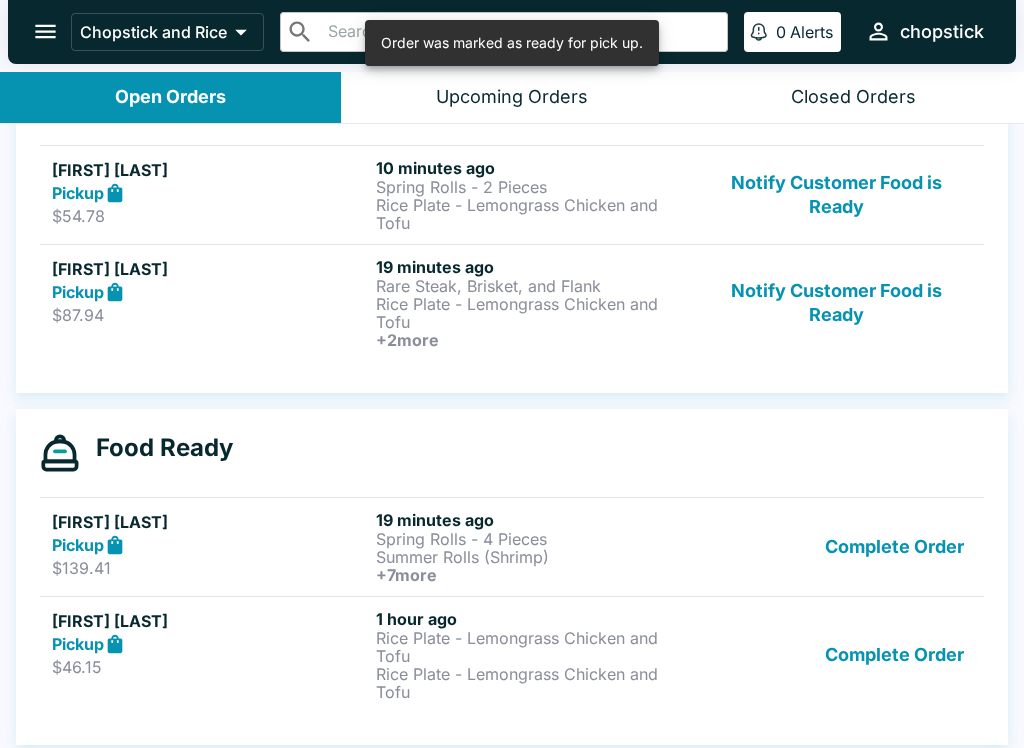 click on "Complete Order" at bounding box center (894, 655) 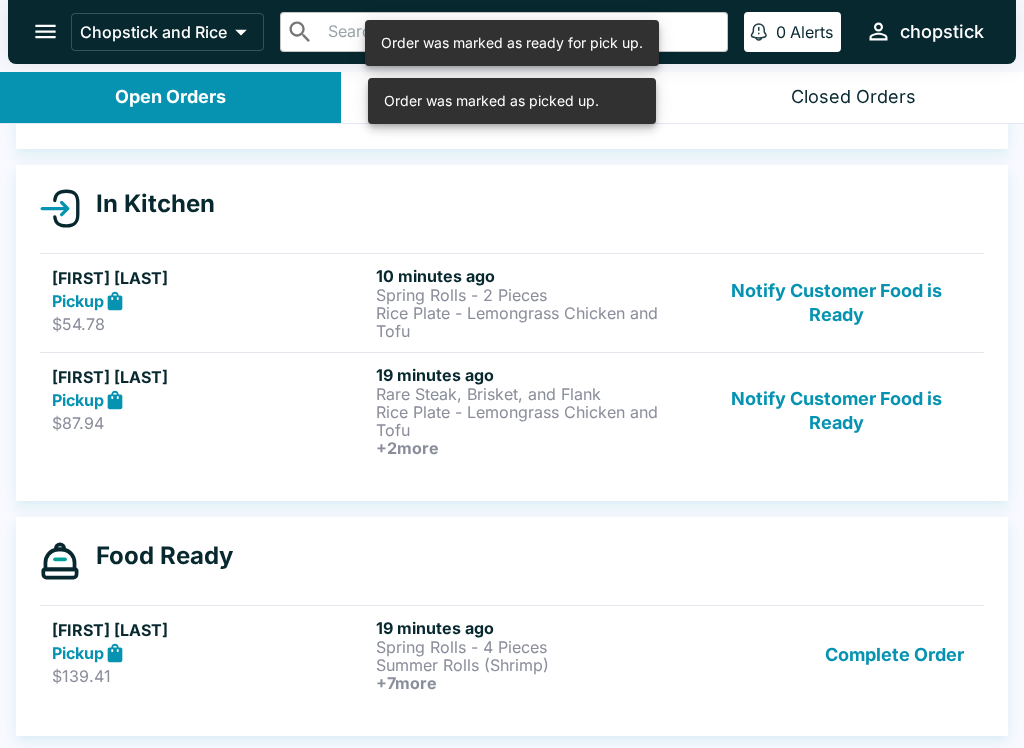 click on "Complete Order" at bounding box center [894, 655] 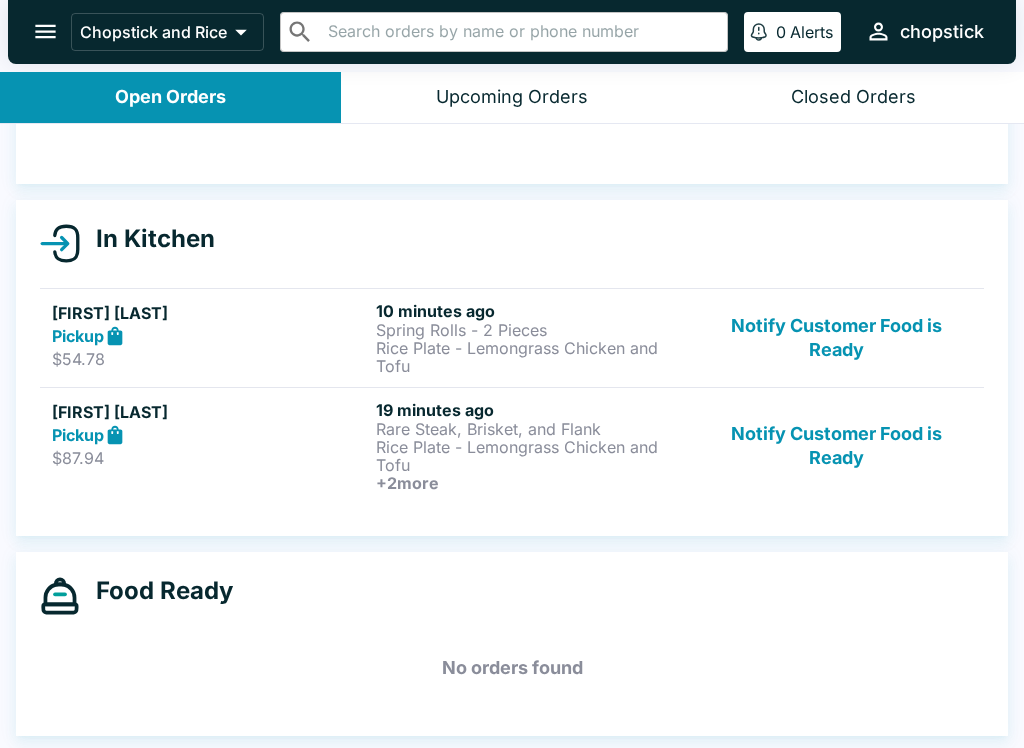 click on "Notify Customer Food is Ready" at bounding box center [836, 446] 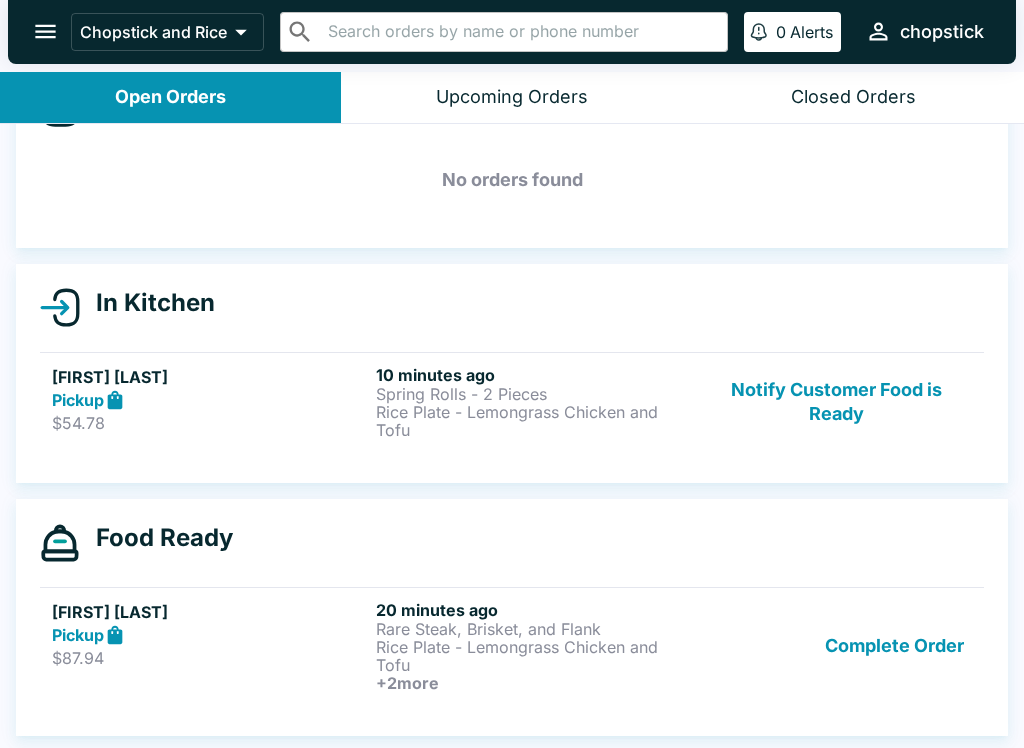 scroll, scrollTop: 76, scrollLeft: 0, axis: vertical 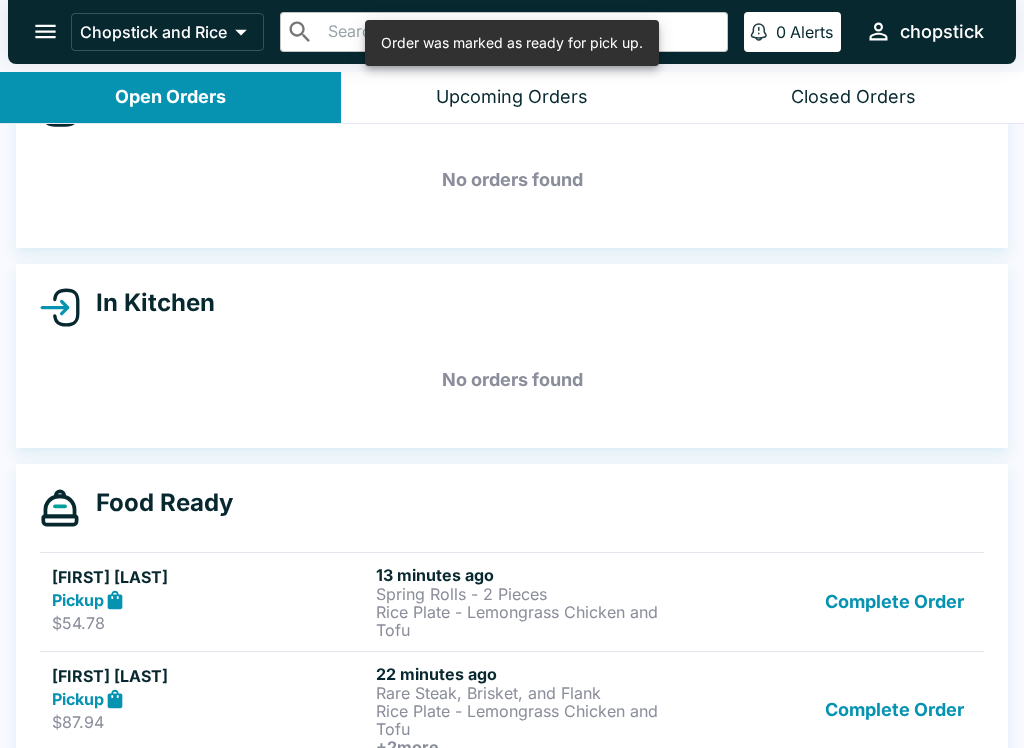 click on "Complete Order" at bounding box center [894, 602] 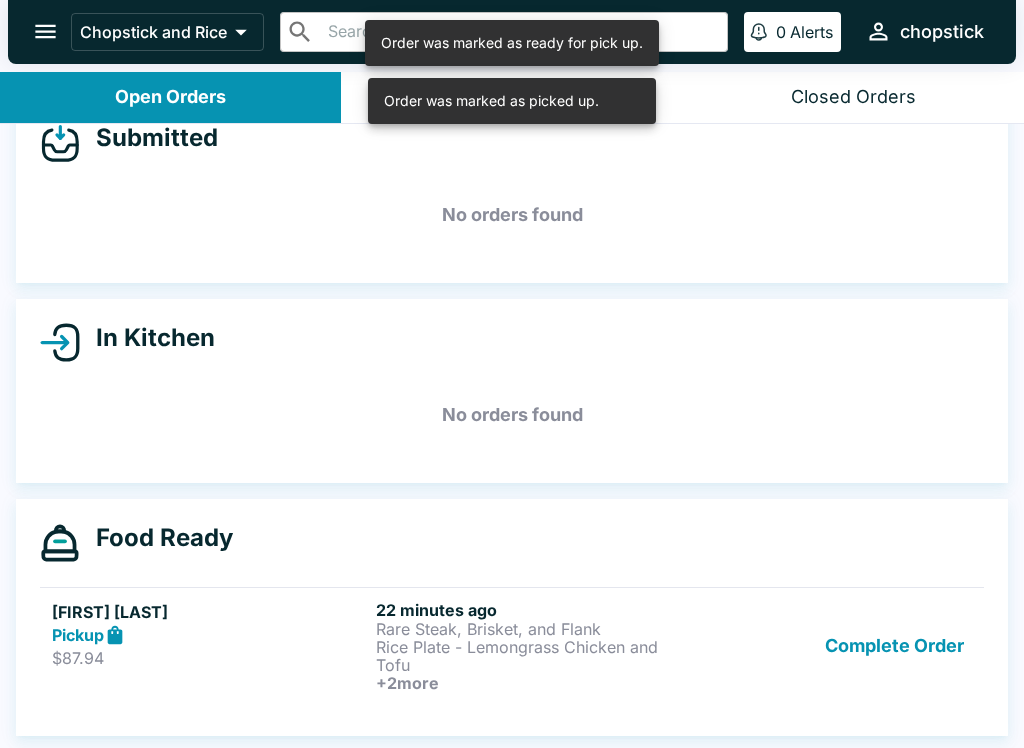 scroll, scrollTop: 41, scrollLeft: 0, axis: vertical 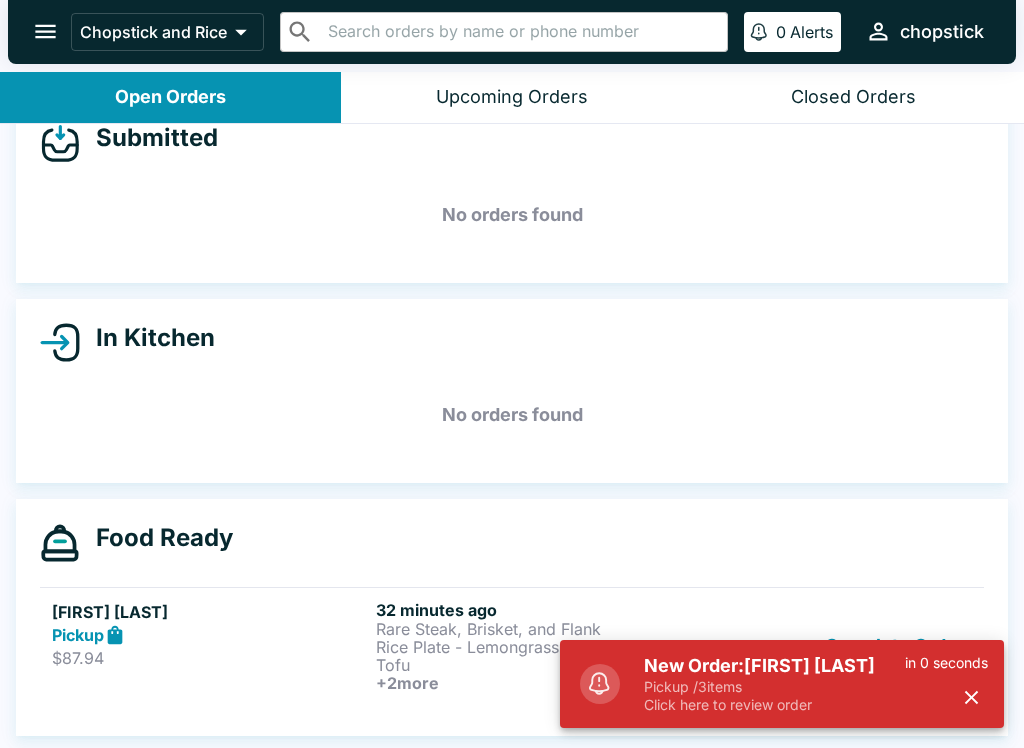 click on "Pickup   /  3  items" at bounding box center (774, 687) 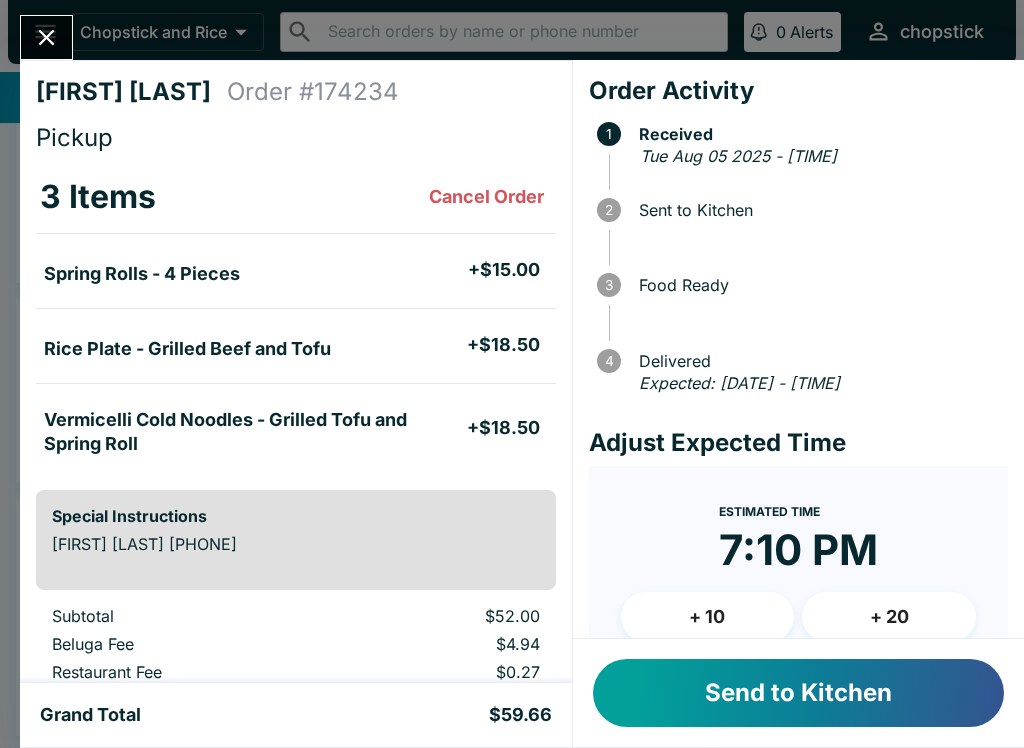 click on "+ 10" at bounding box center [708, 617] 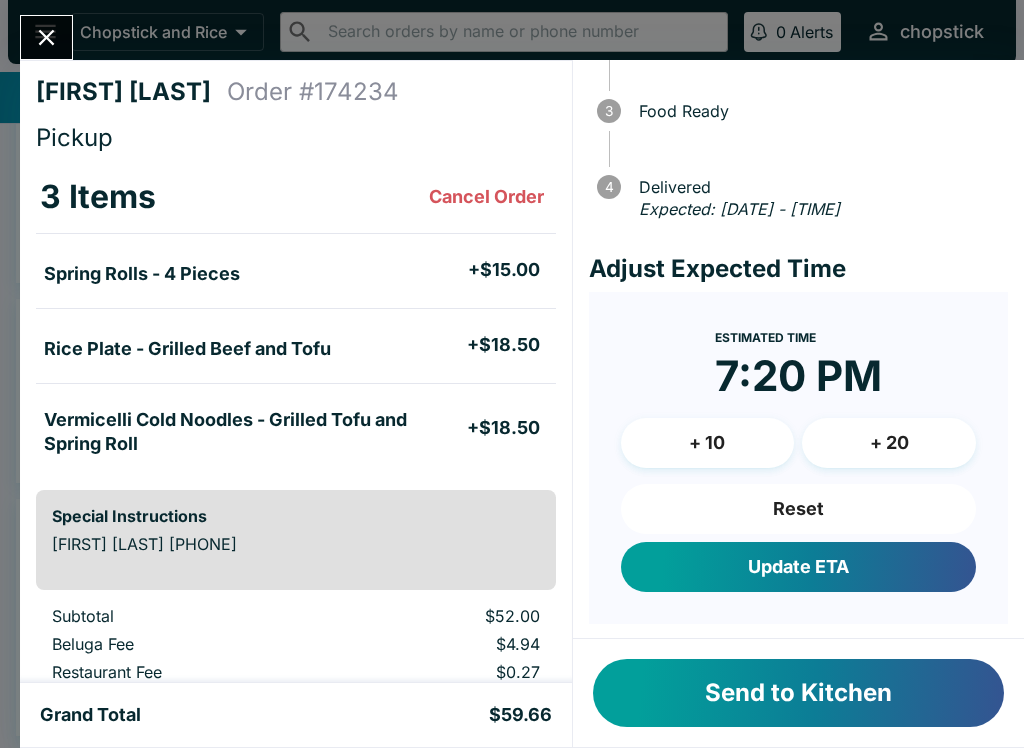 click on "Reset" at bounding box center [798, 509] 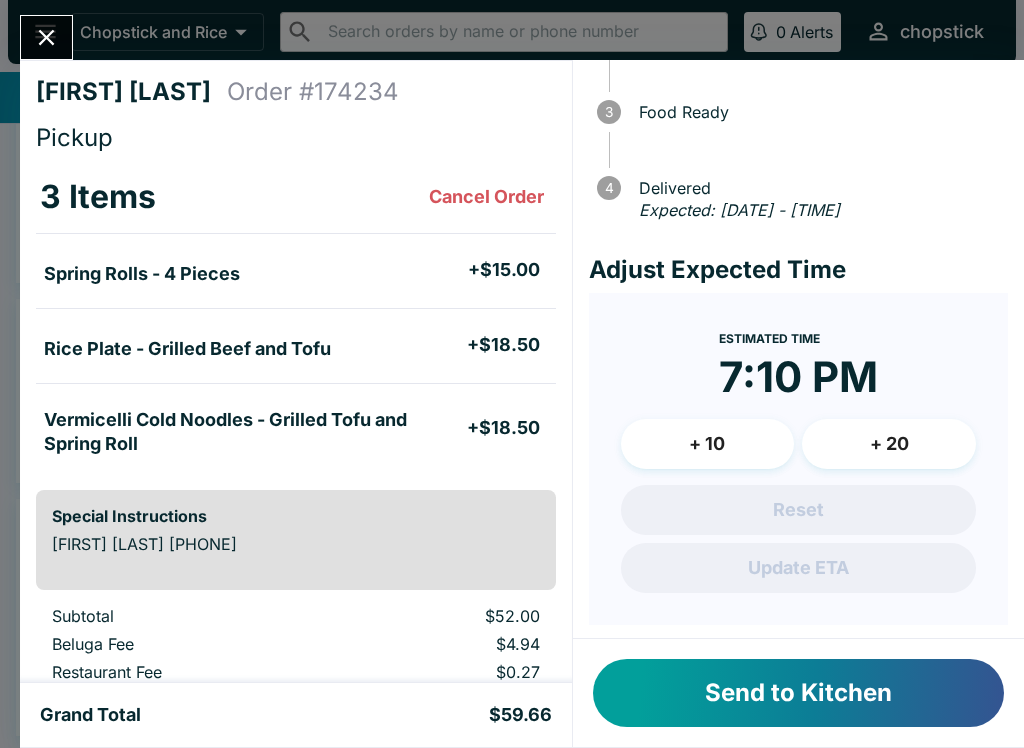 click on "Send to Kitchen" at bounding box center (798, 693) 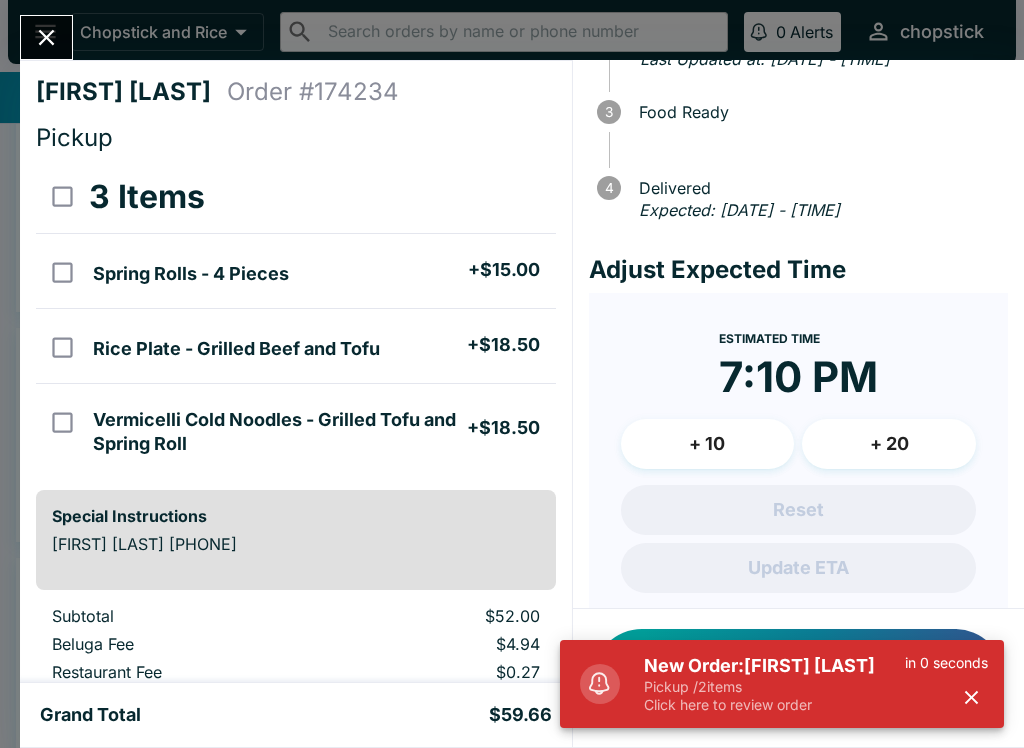click on "New Order:  [FIRST] [LAST]" at bounding box center [774, 666] 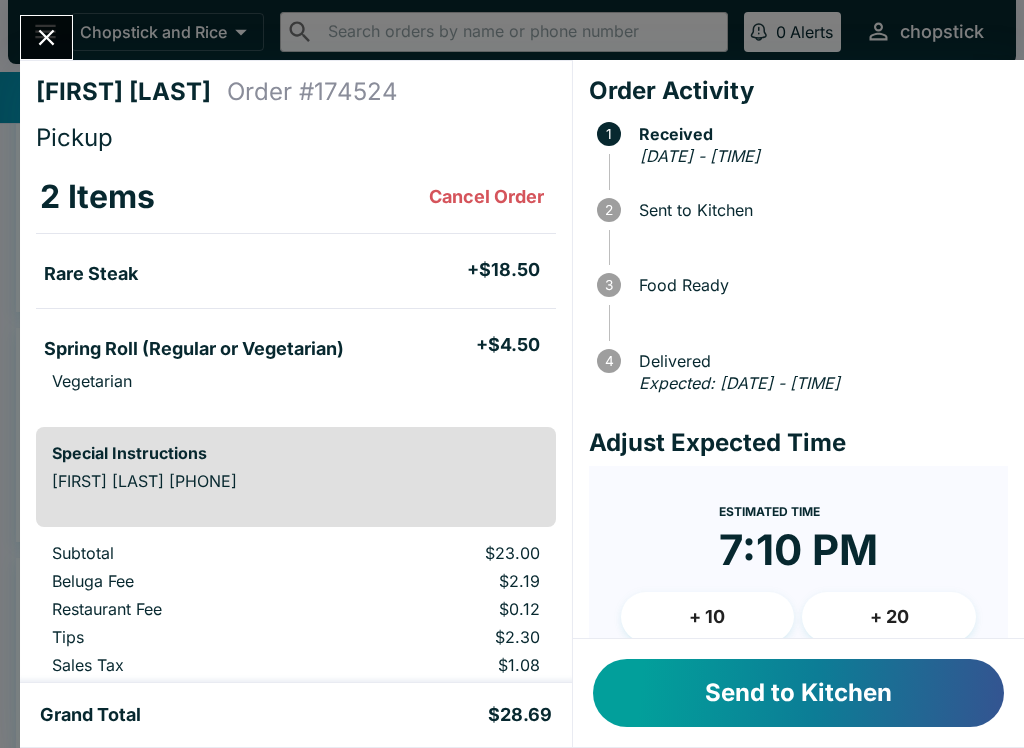 click on "Send to Kitchen" at bounding box center (798, 693) 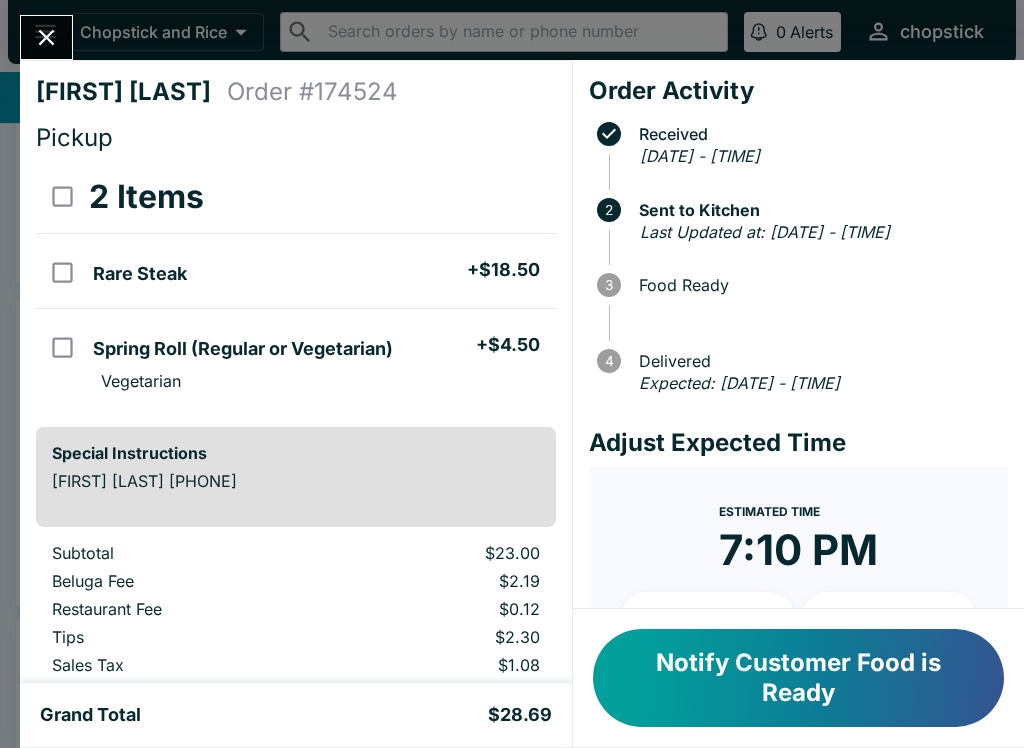 click 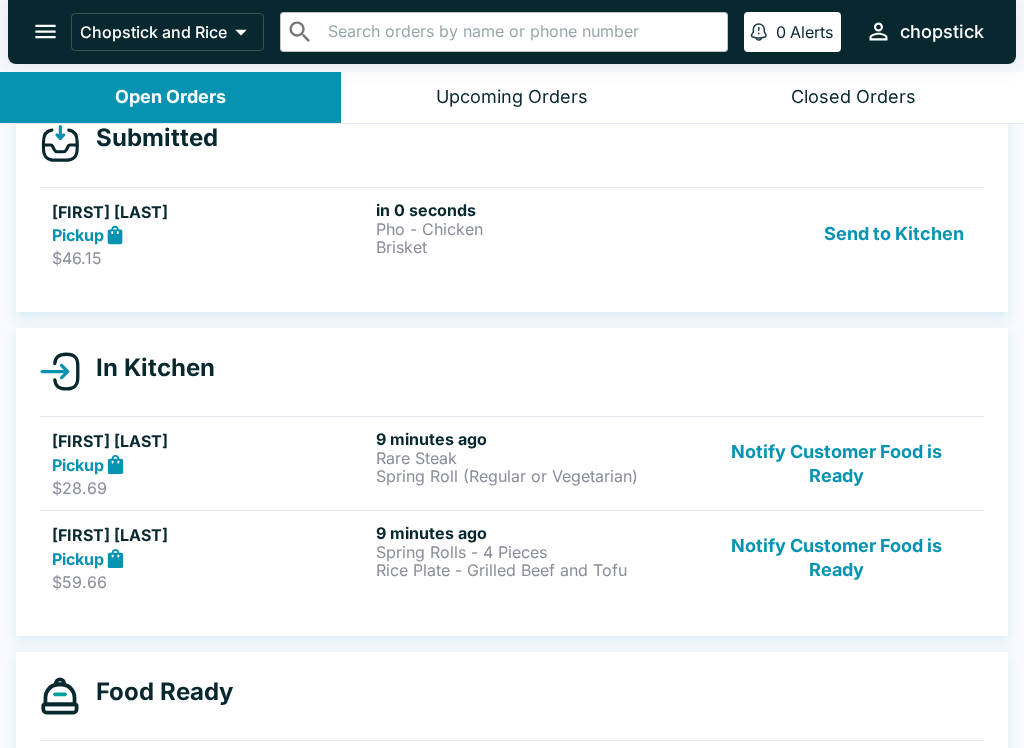 click on "Send to Kitchen" at bounding box center (894, 234) 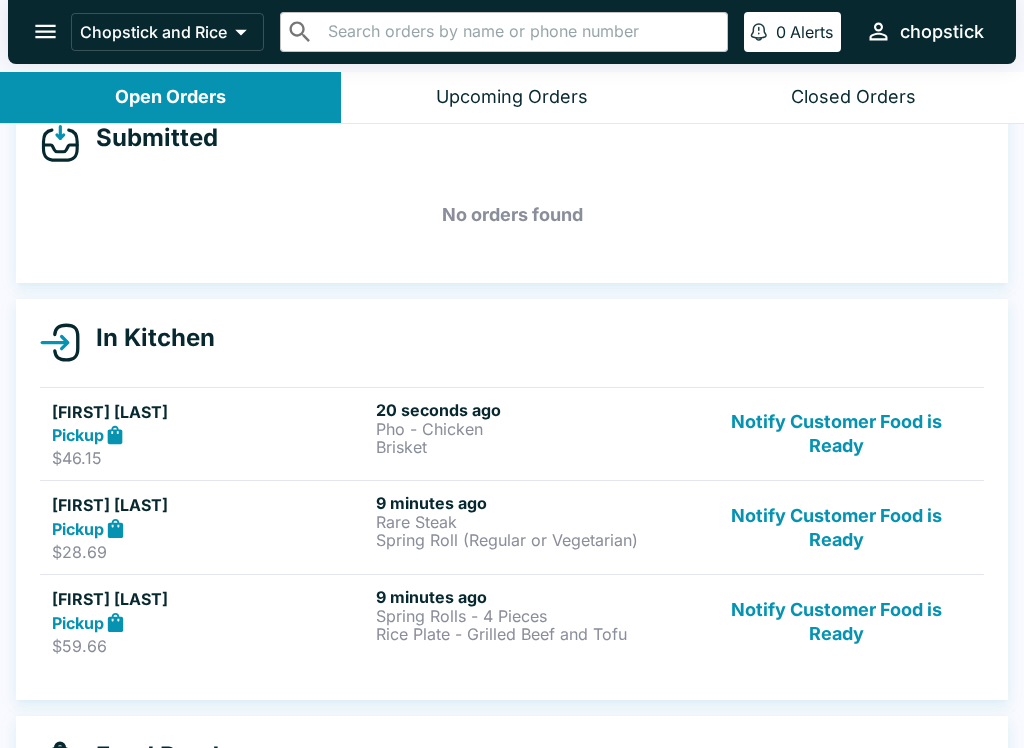 click on "Pho - Chicken" at bounding box center (534, 429) 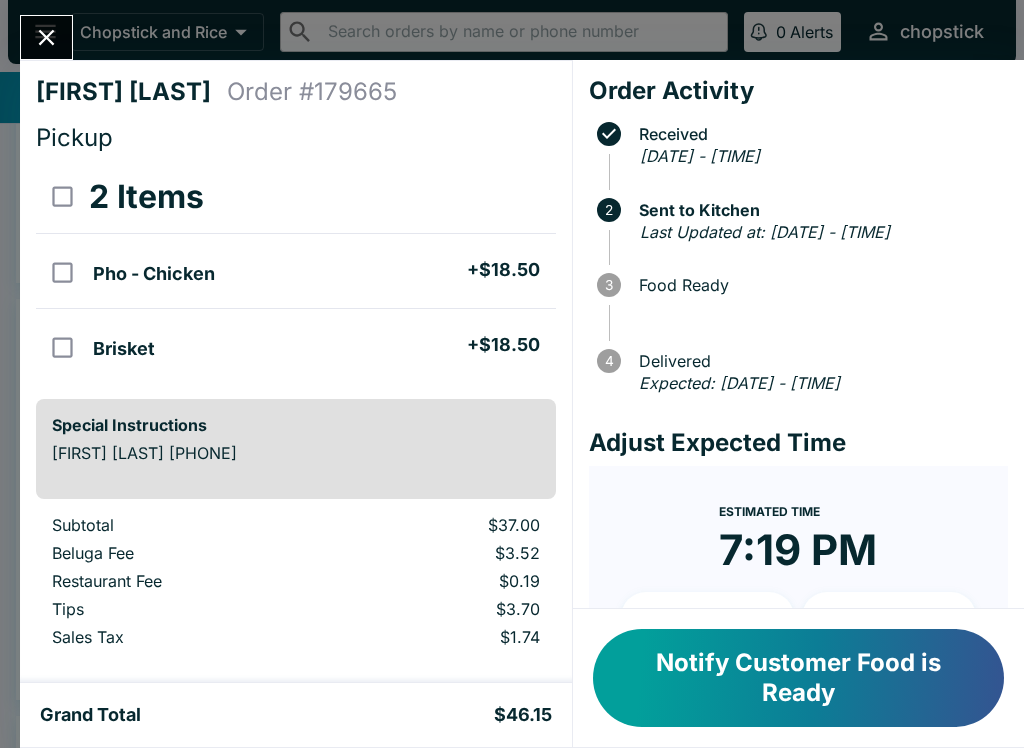 click at bounding box center (46, 37) 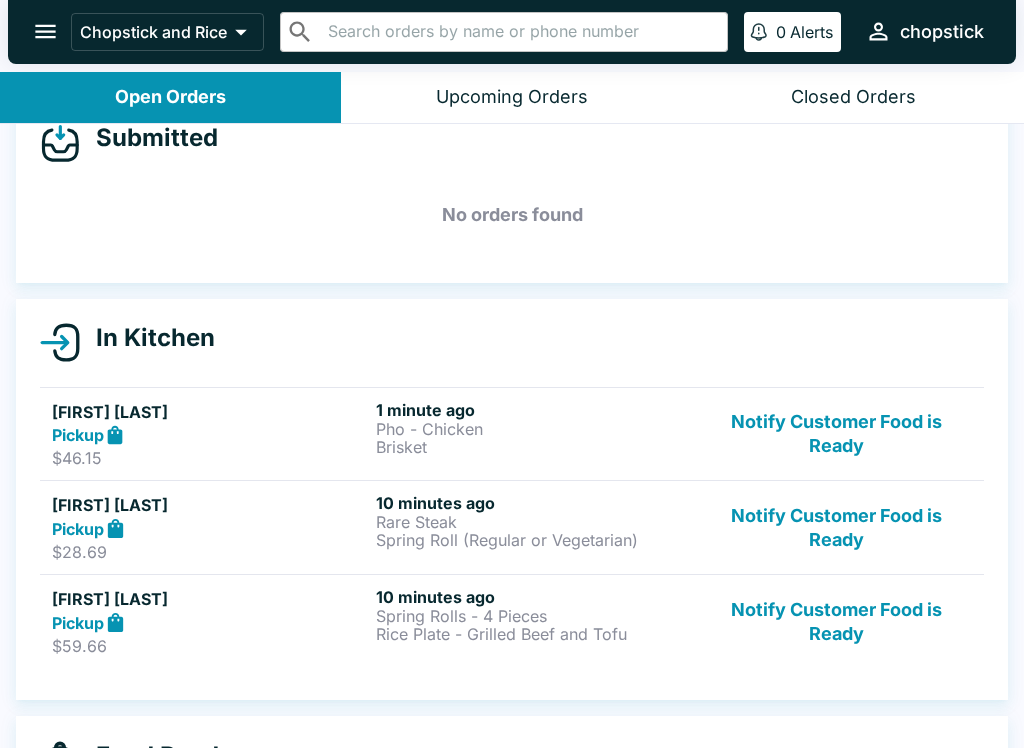 click on "Notify Customer Food is Ready" at bounding box center (836, 527) 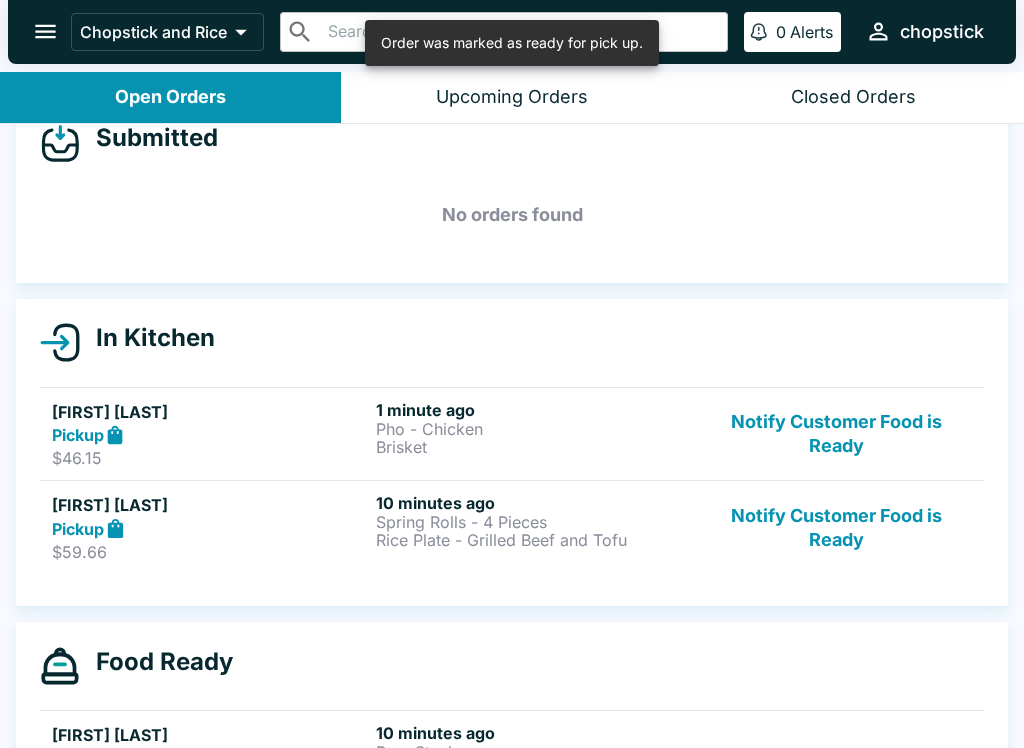 click on "Notify Customer Food is Ready" at bounding box center [836, 527] 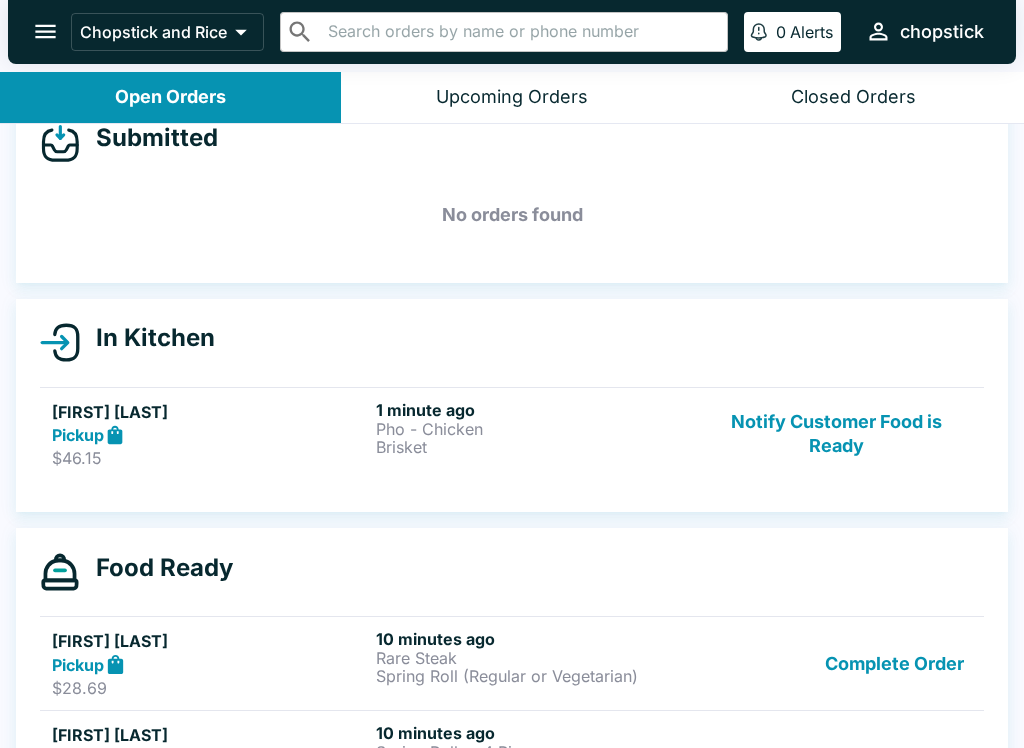 click on "Pickup" at bounding box center (210, 435) 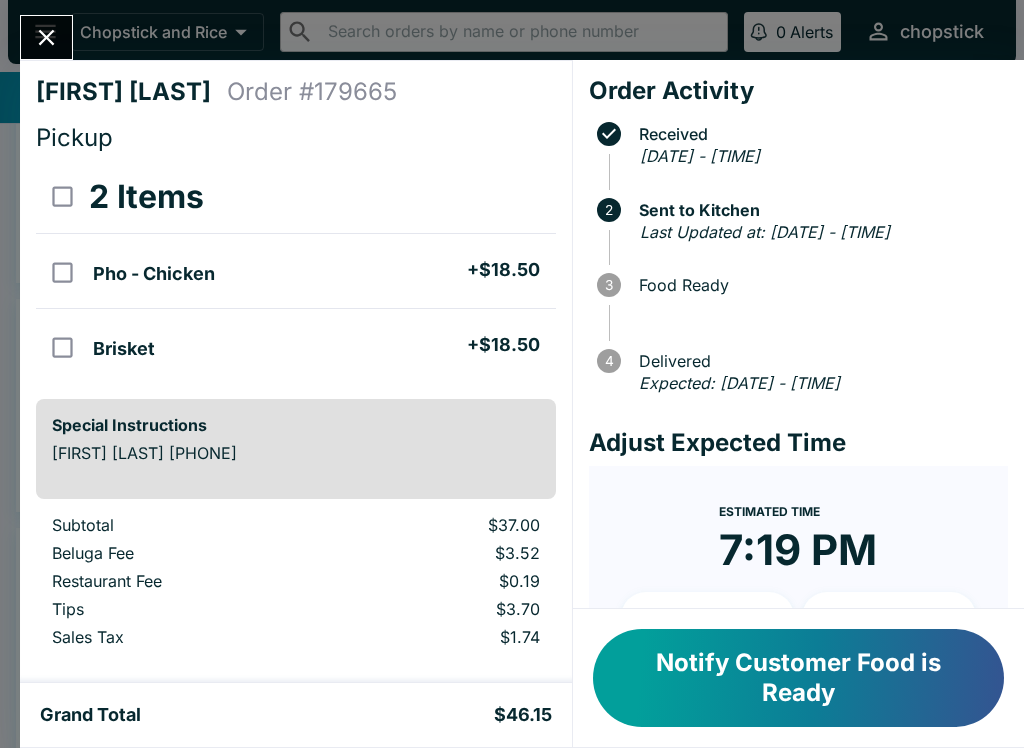 click 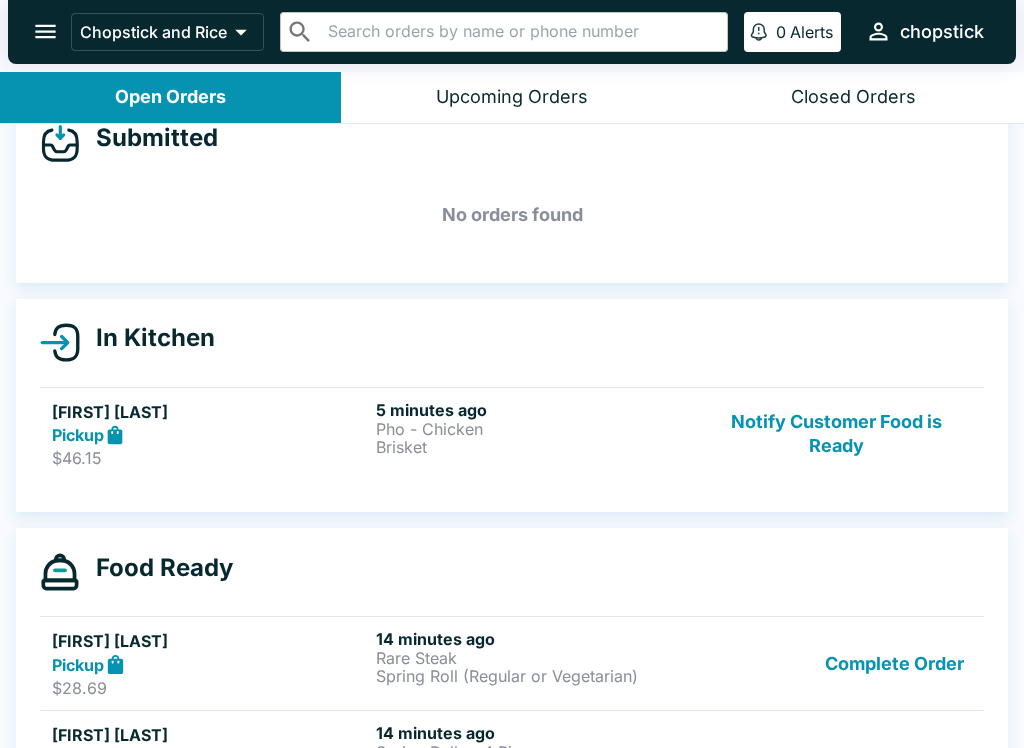 click on "[FIRST] [LAST] Pickup $[PRICE] [TIME] Pho - Chicken Brisket Notify Customer Food is Ready" at bounding box center (512, 434) 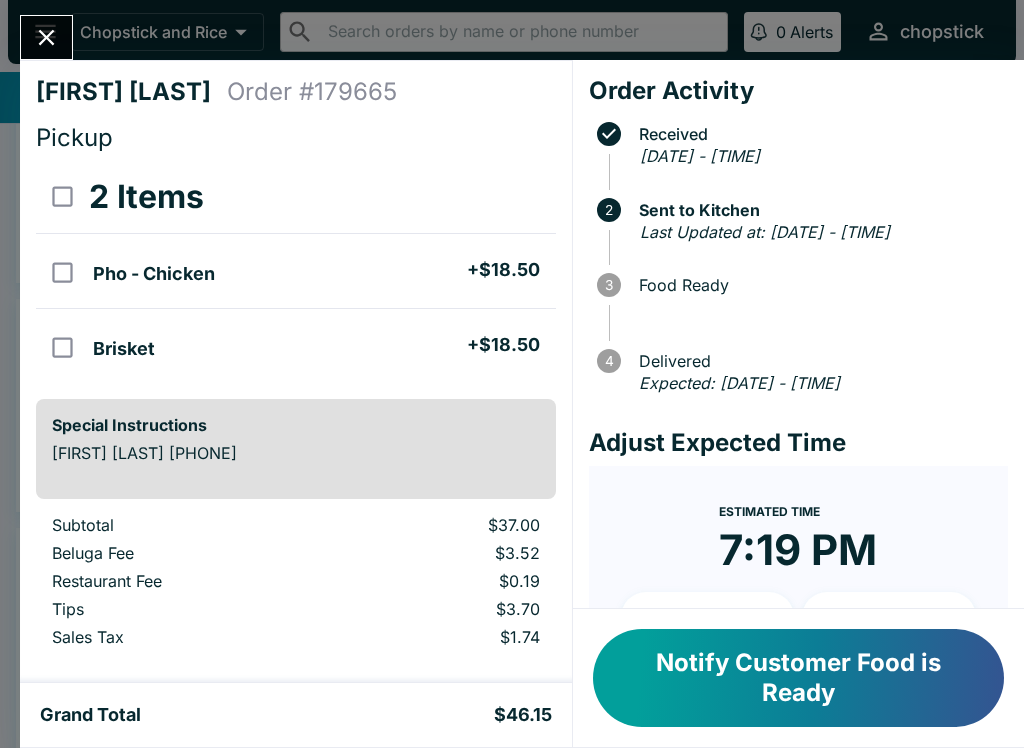 click on "Notify Customer Food is Ready" at bounding box center [798, 678] 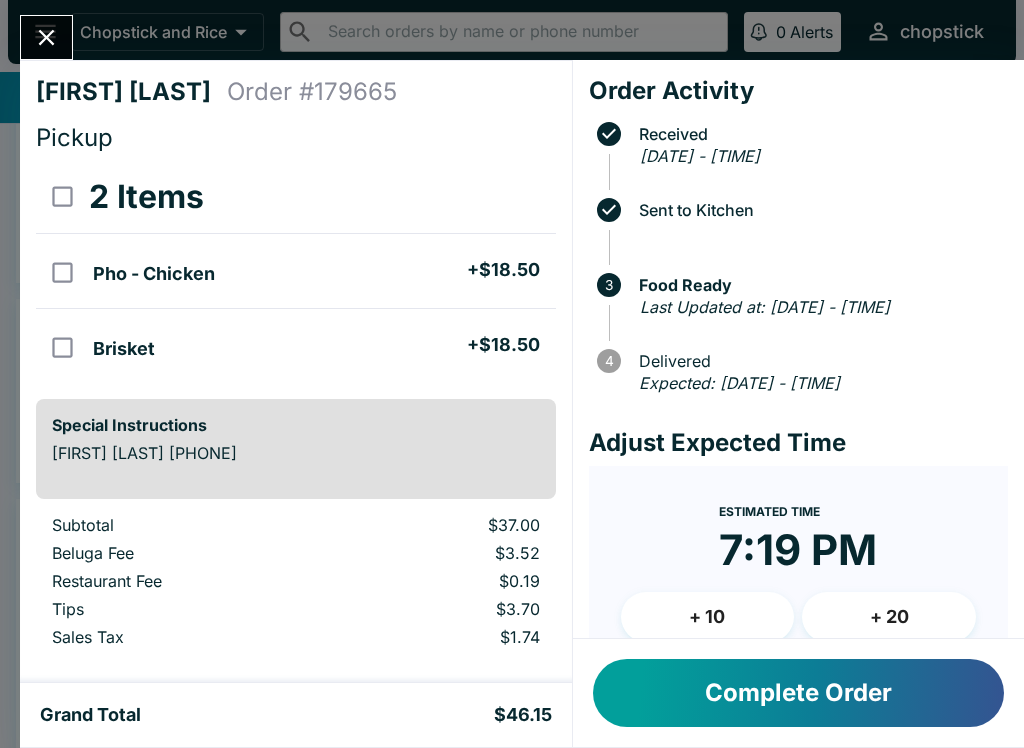 click 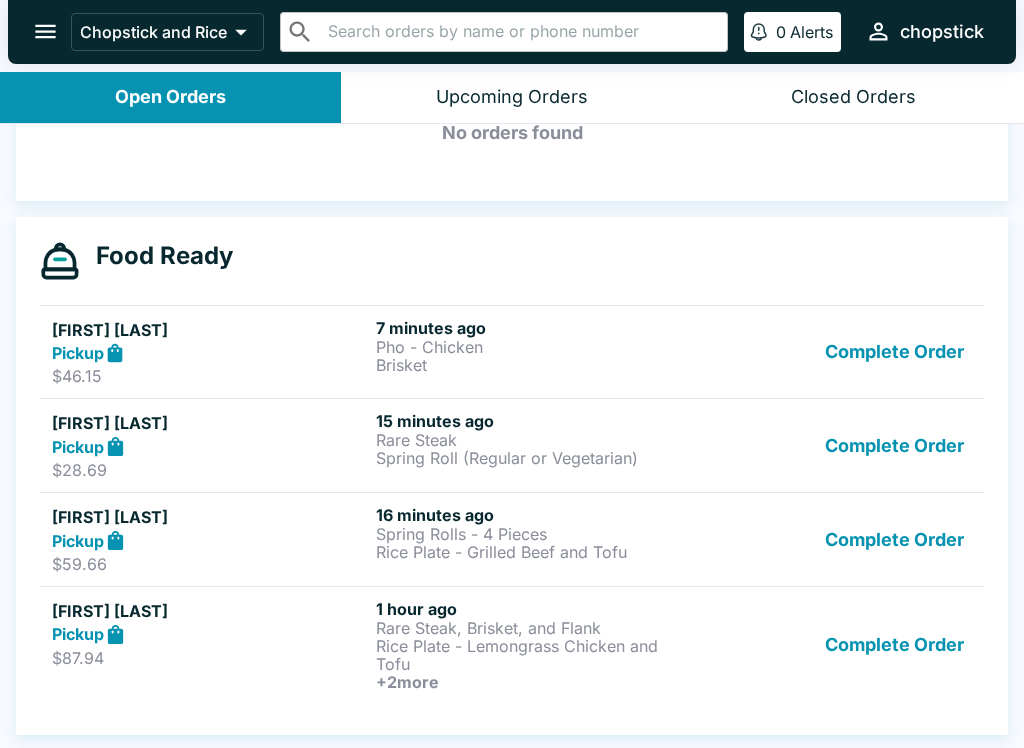 click on "Complete Order" at bounding box center (894, 645) 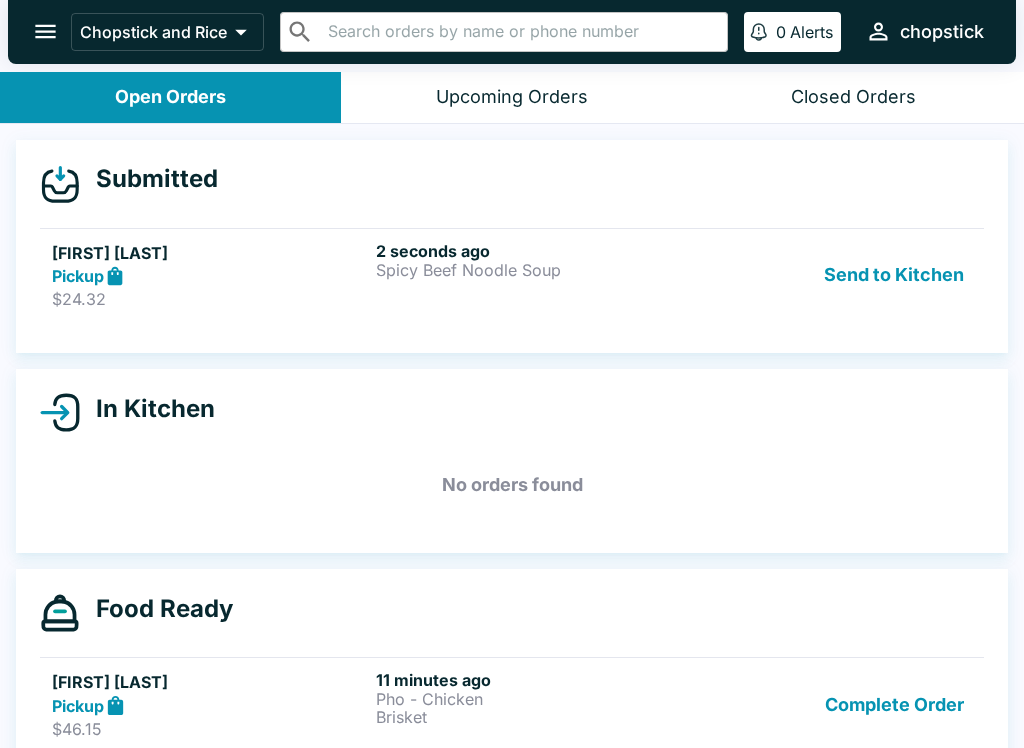scroll, scrollTop: 0, scrollLeft: 0, axis: both 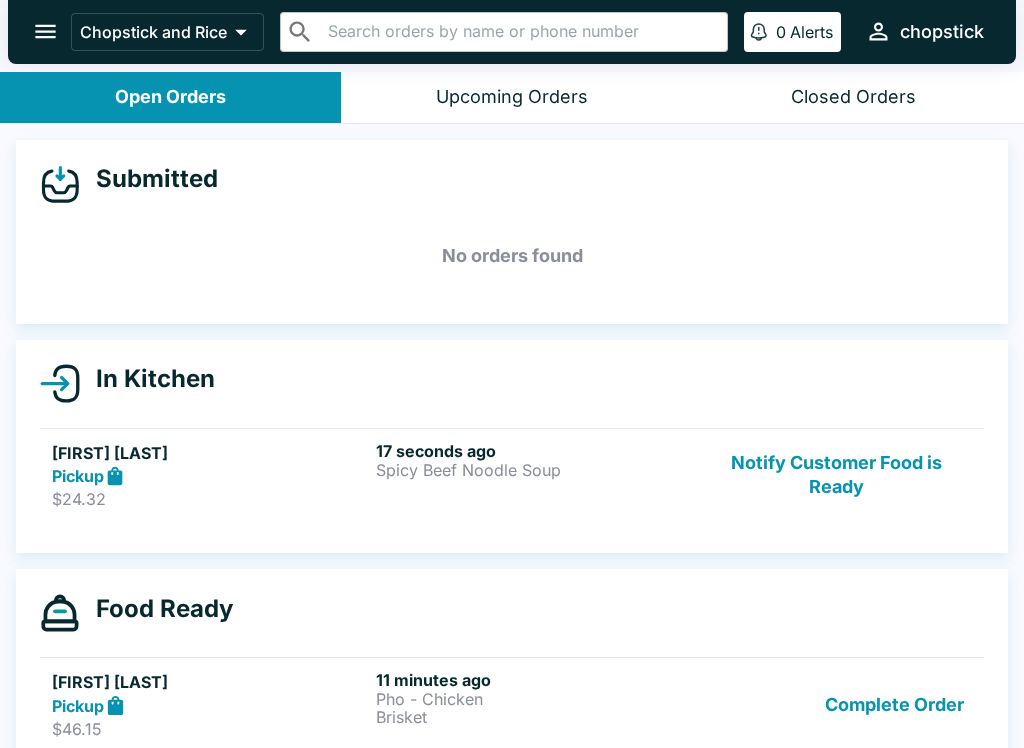 click on "[TIME] Spicy Beef Noodle Soup" at bounding box center (534, 475) 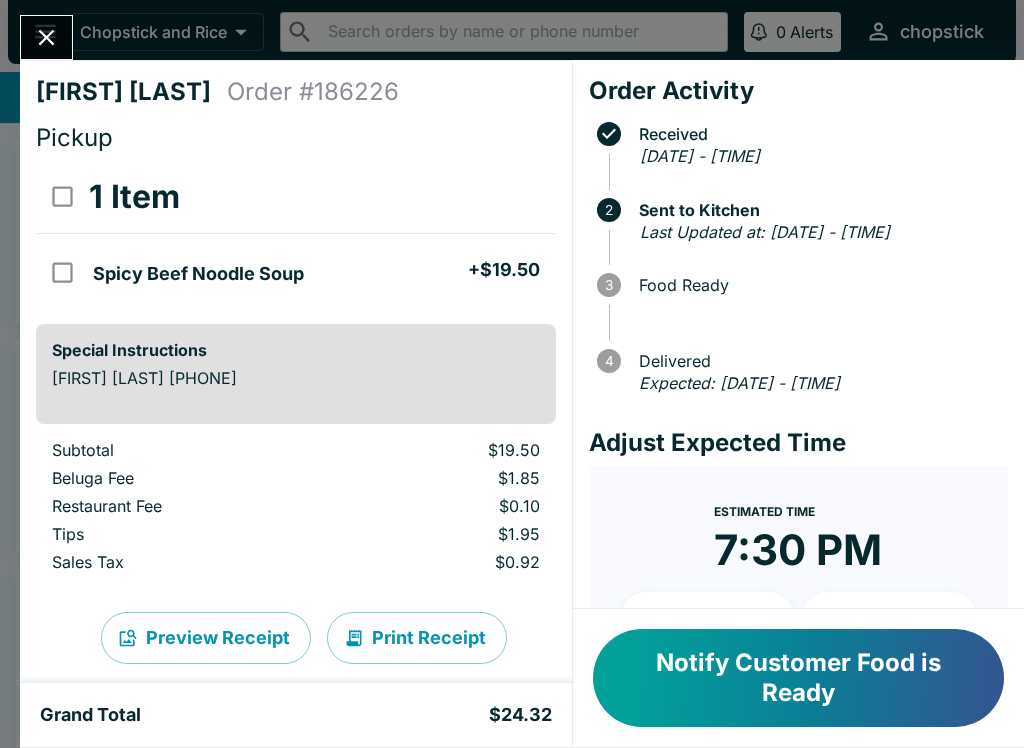 click on "Notify Customer Food is Ready" at bounding box center [798, 678] 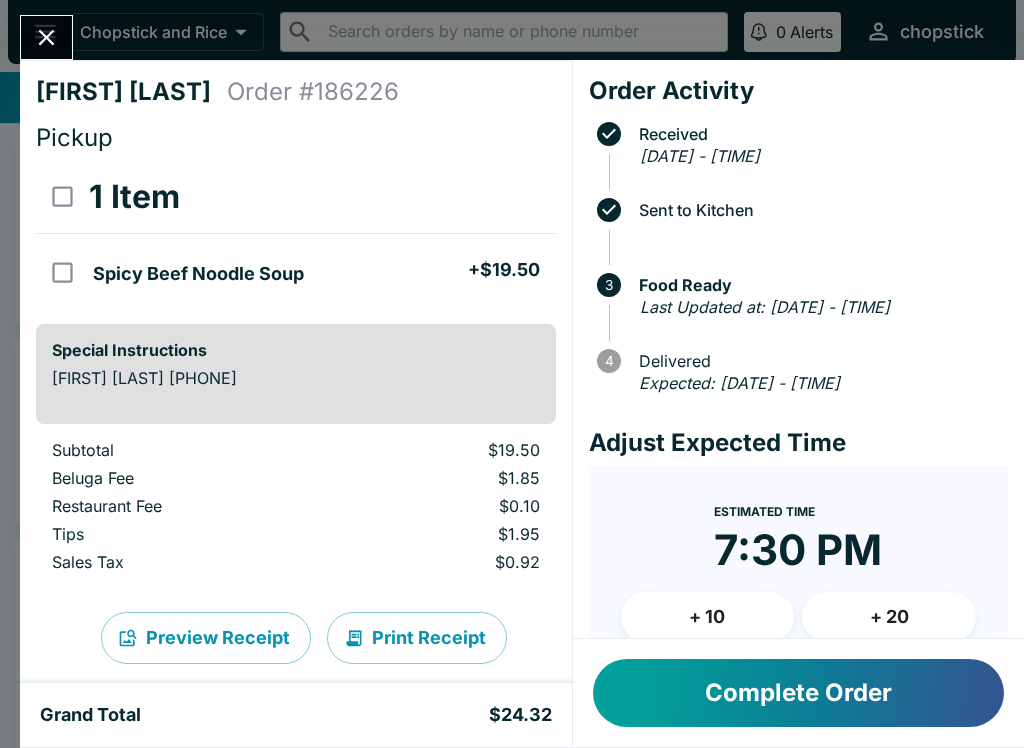 click 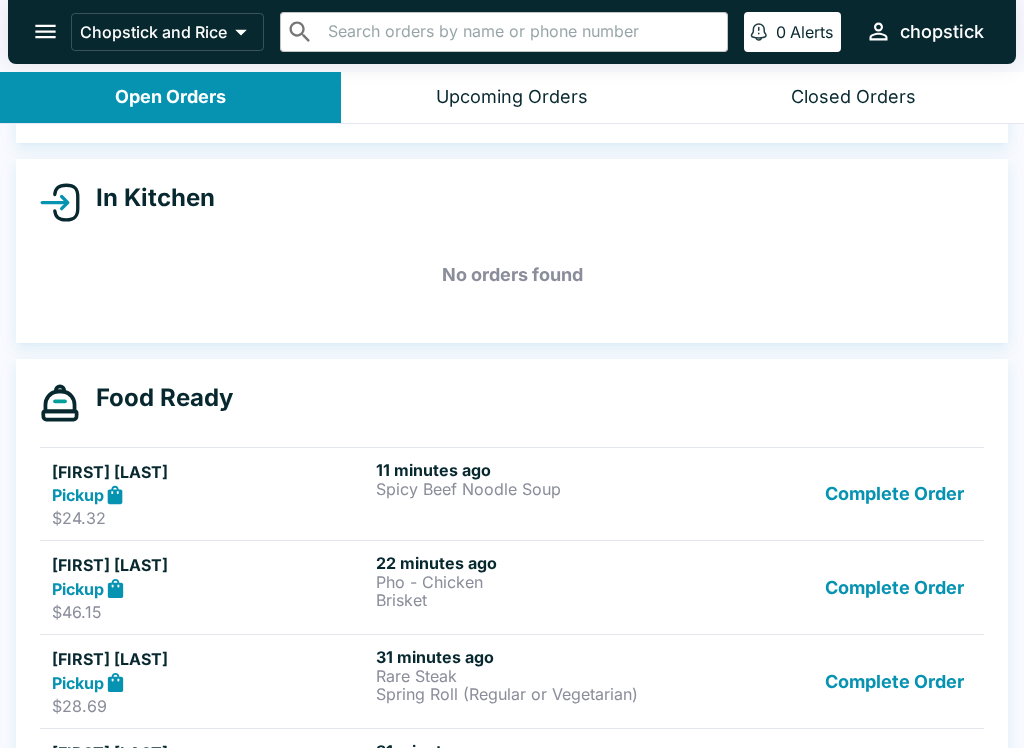 scroll, scrollTop: 189, scrollLeft: 0, axis: vertical 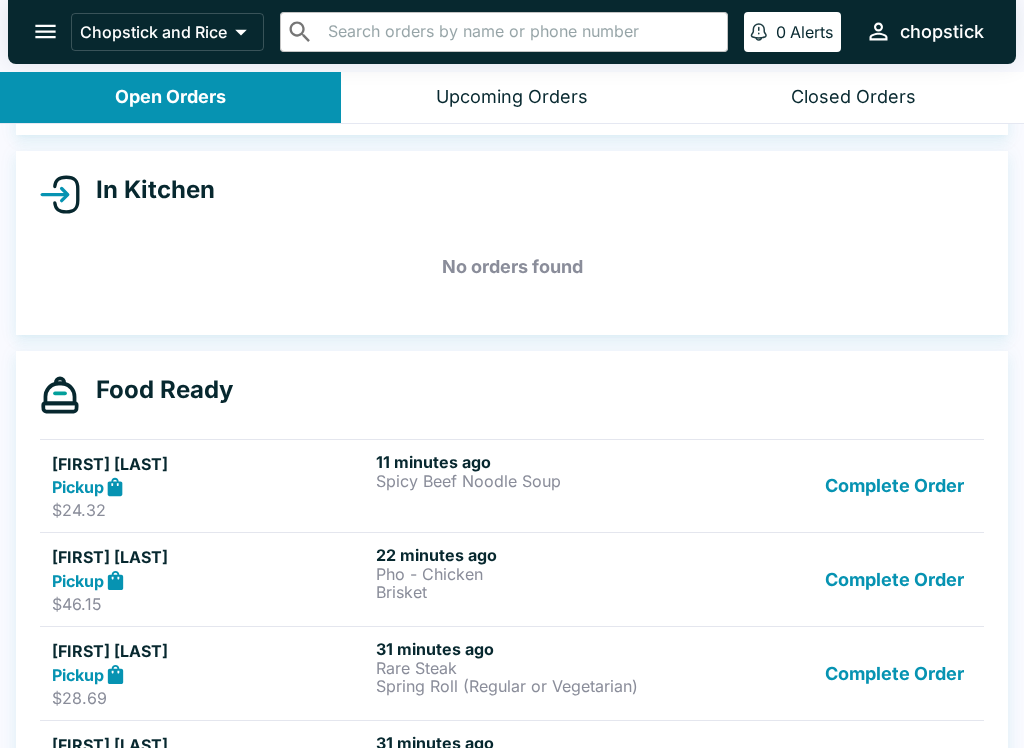 click on "Spicy Beef Noodle Soup" at bounding box center (534, 481) 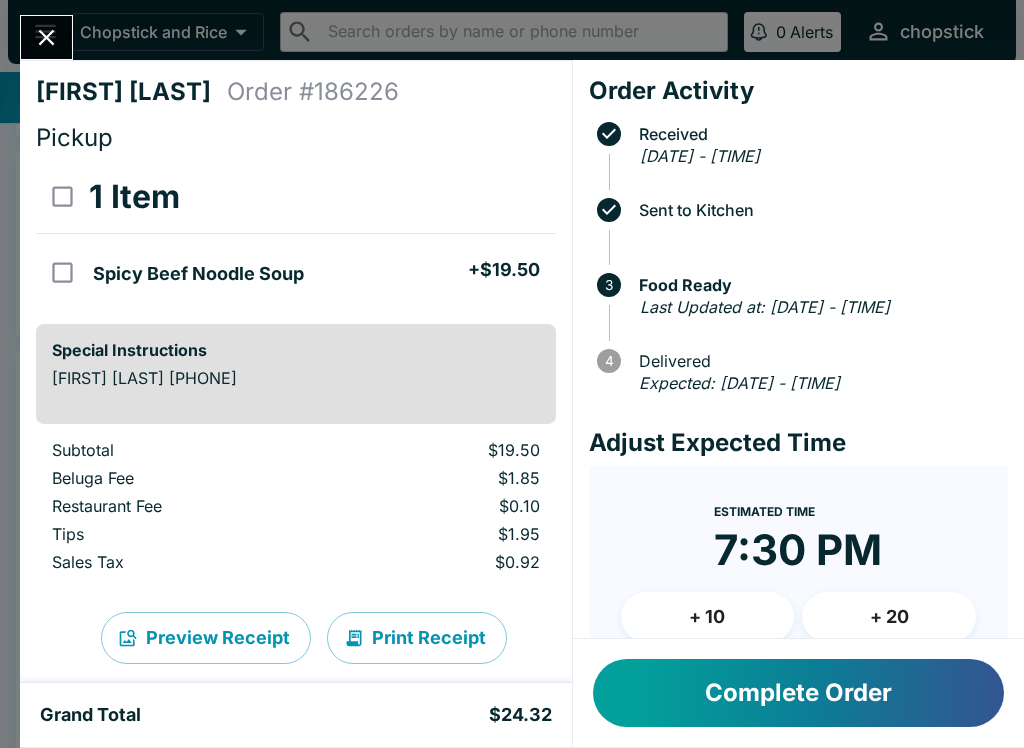 click at bounding box center (46, 37) 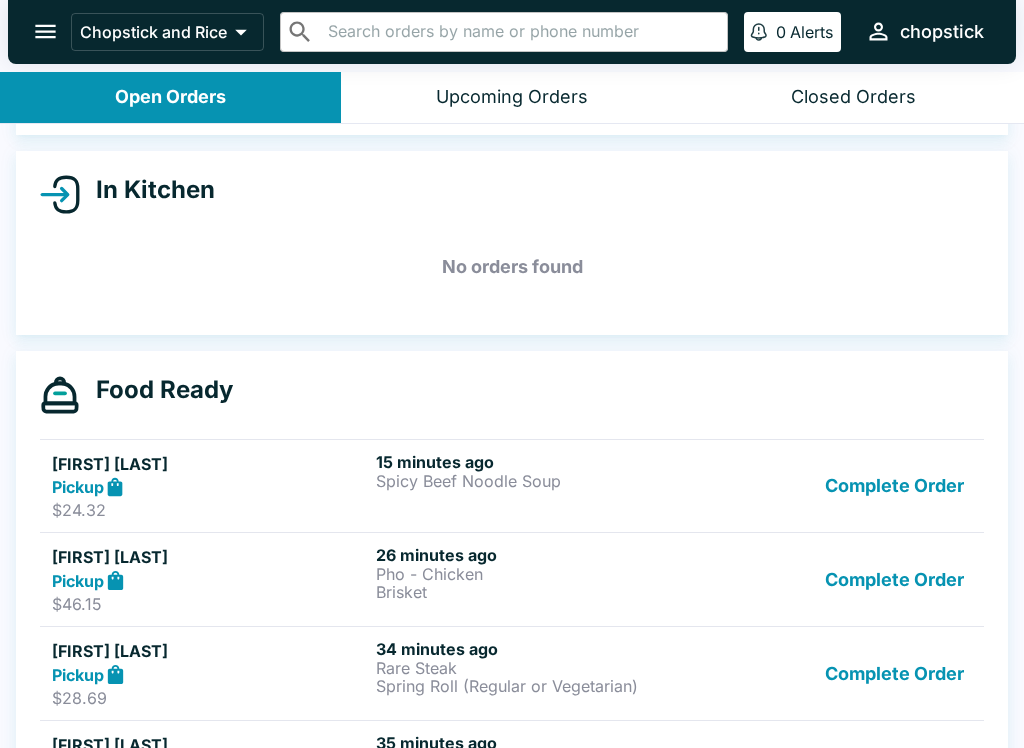 click on "Complete Order" at bounding box center (894, 486) 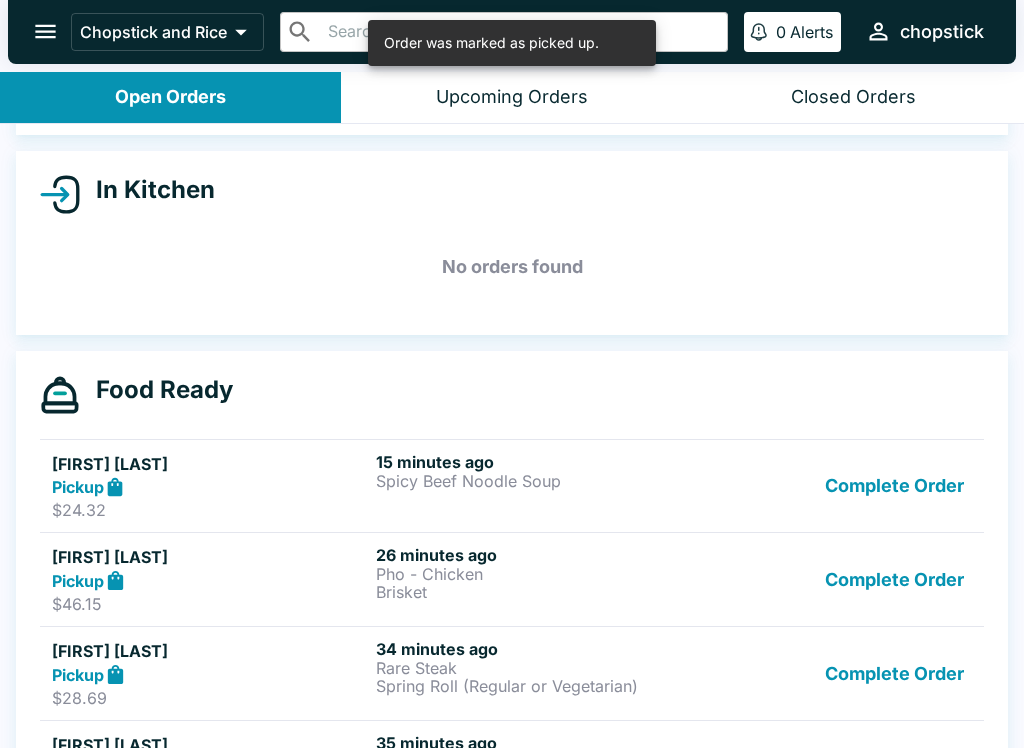 click on "Complete Order" at bounding box center [894, 486] 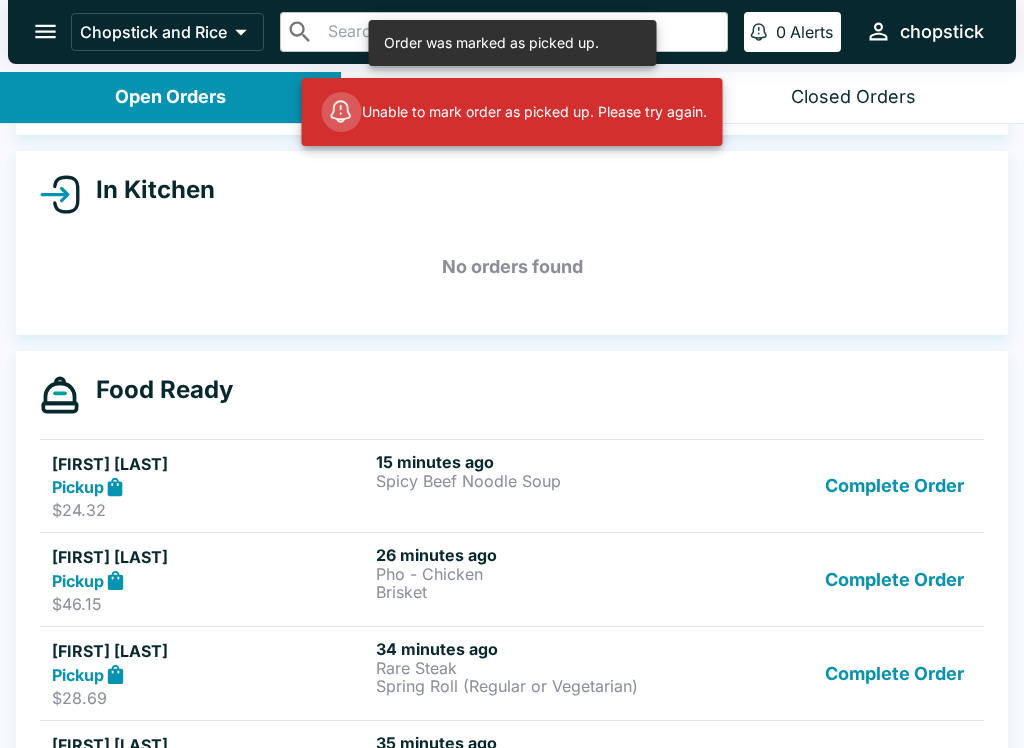 click on "Complete Order" at bounding box center (894, 486) 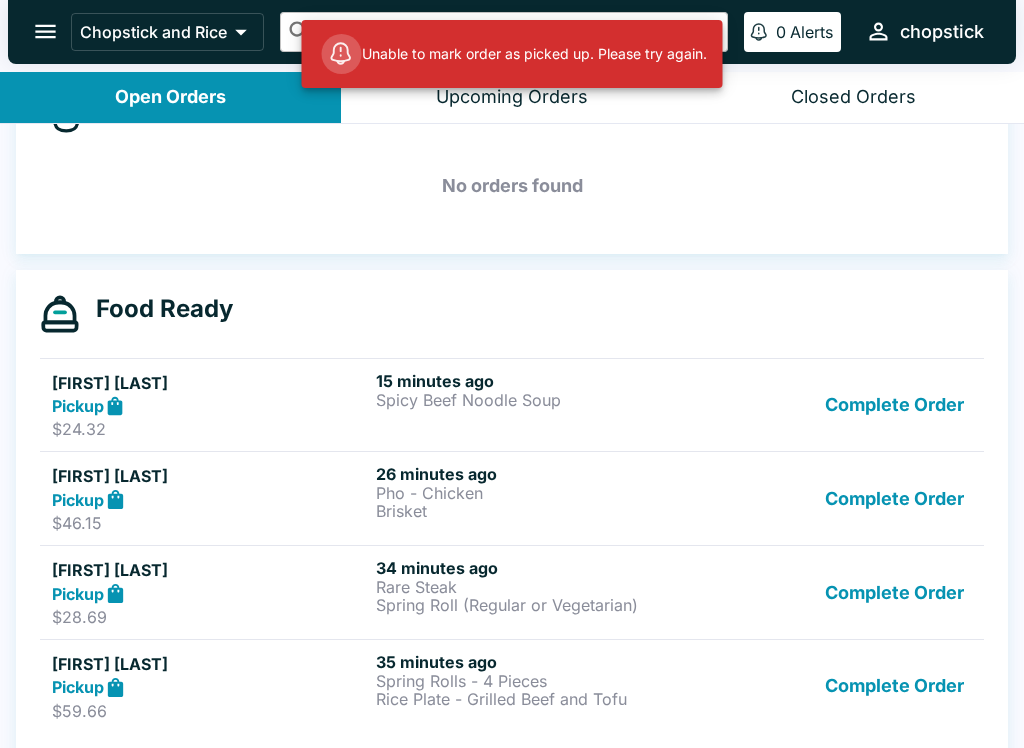 scroll, scrollTop: 285, scrollLeft: 0, axis: vertical 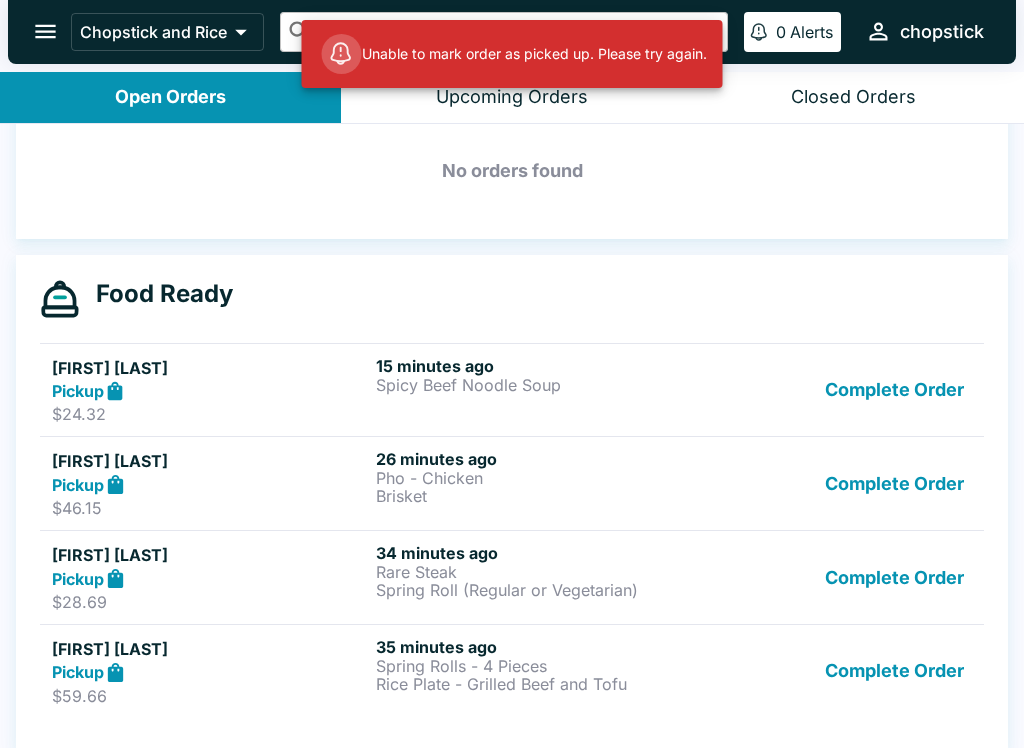 click on "Upcoming Orders" at bounding box center [511, 97] 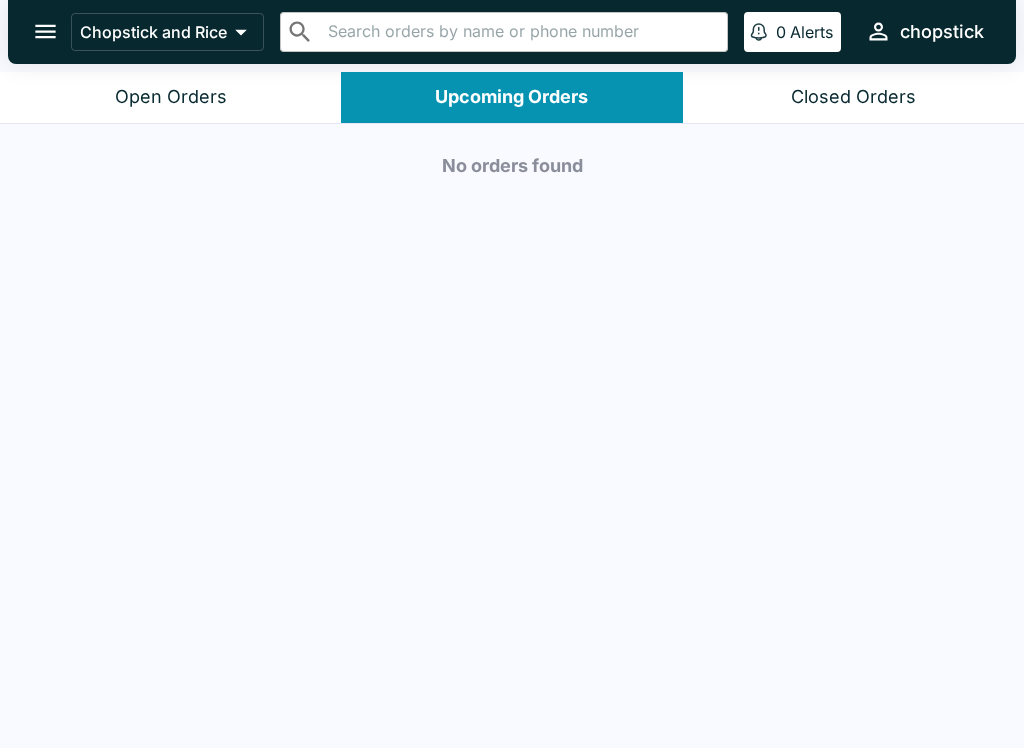 click on "Open Orders" at bounding box center (171, 97) 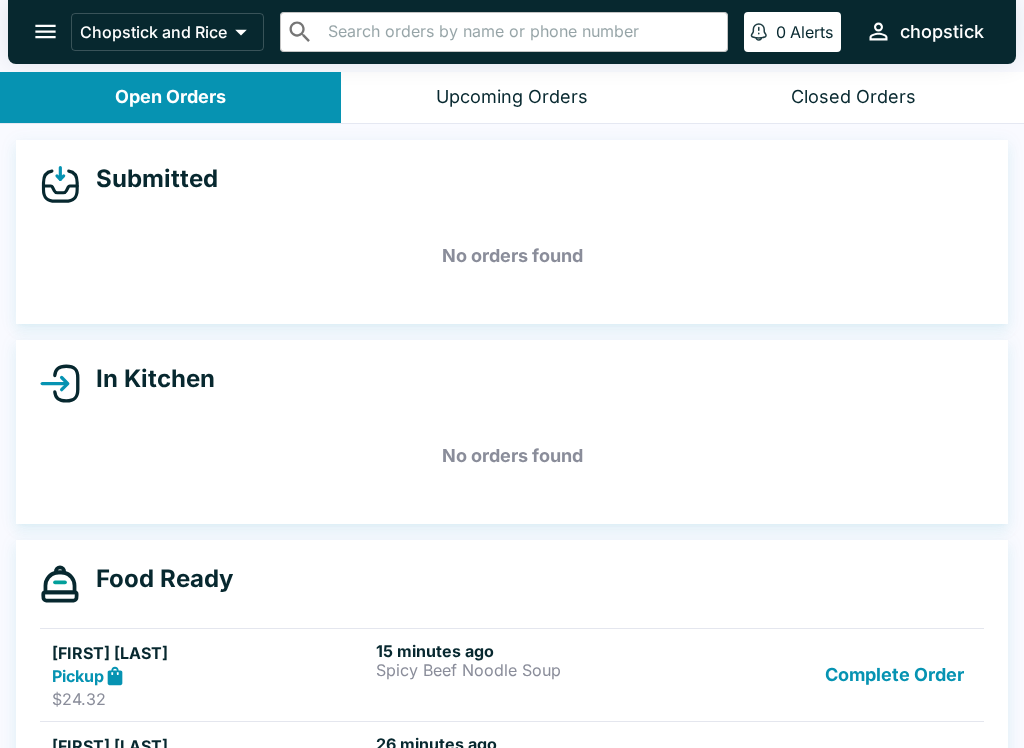 click on "Complete Order" at bounding box center (894, 675) 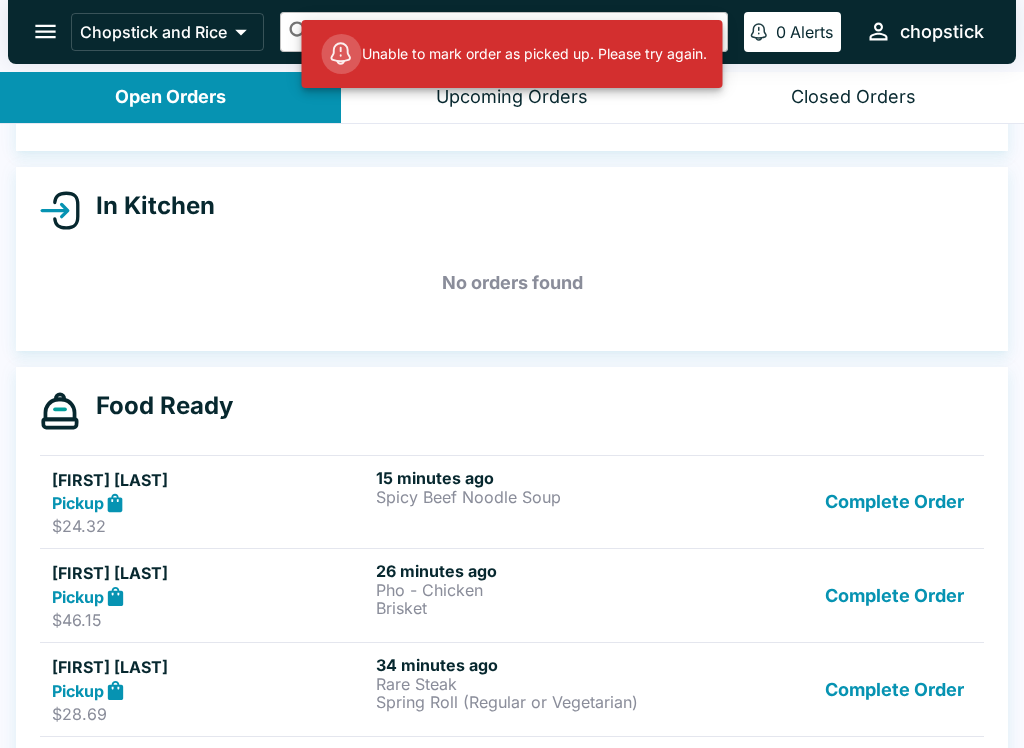 scroll, scrollTop: 172, scrollLeft: 0, axis: vertical 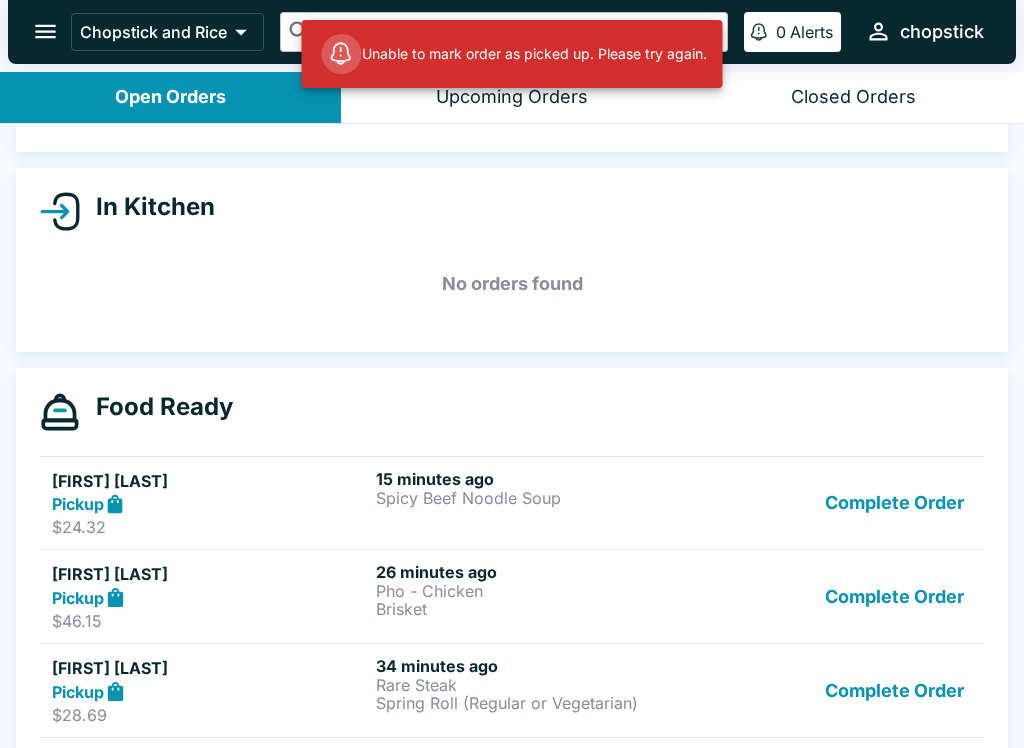 click on "Pickup" at bounding box center (210, 504) 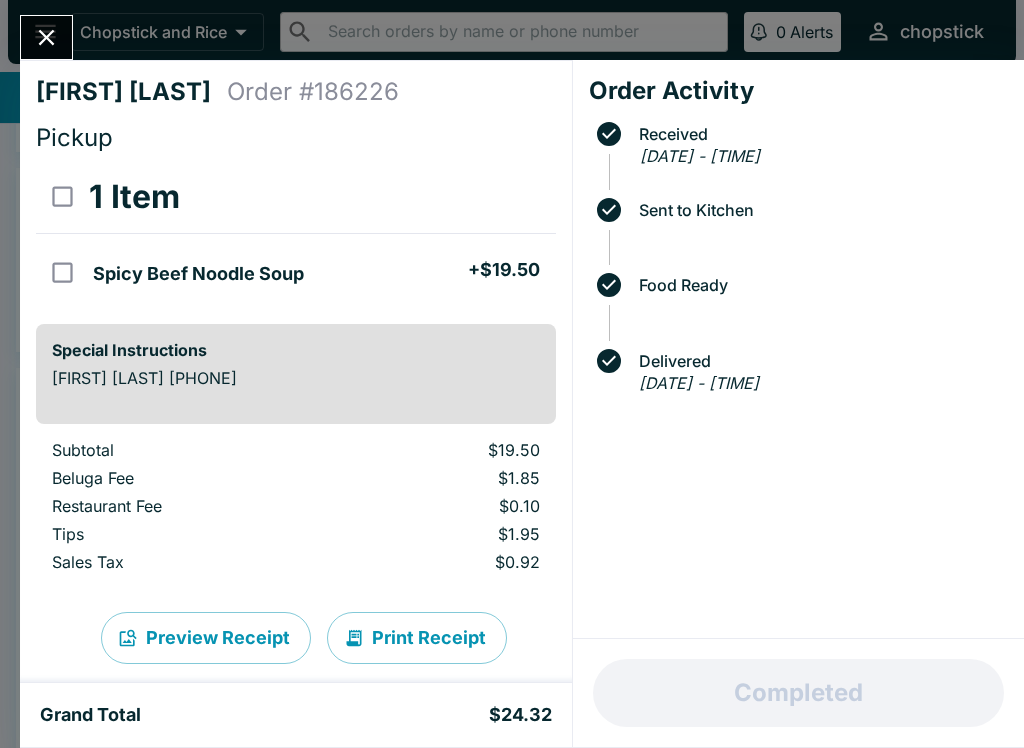 click 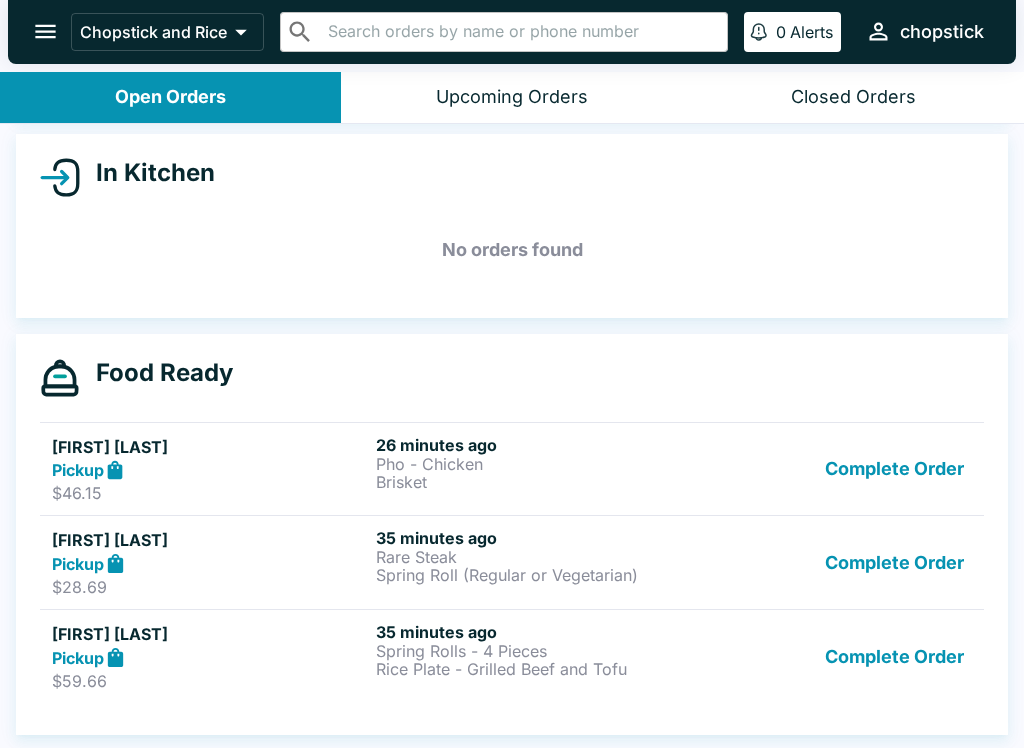 click on "Complete Order" at bounding box center [894, 469] 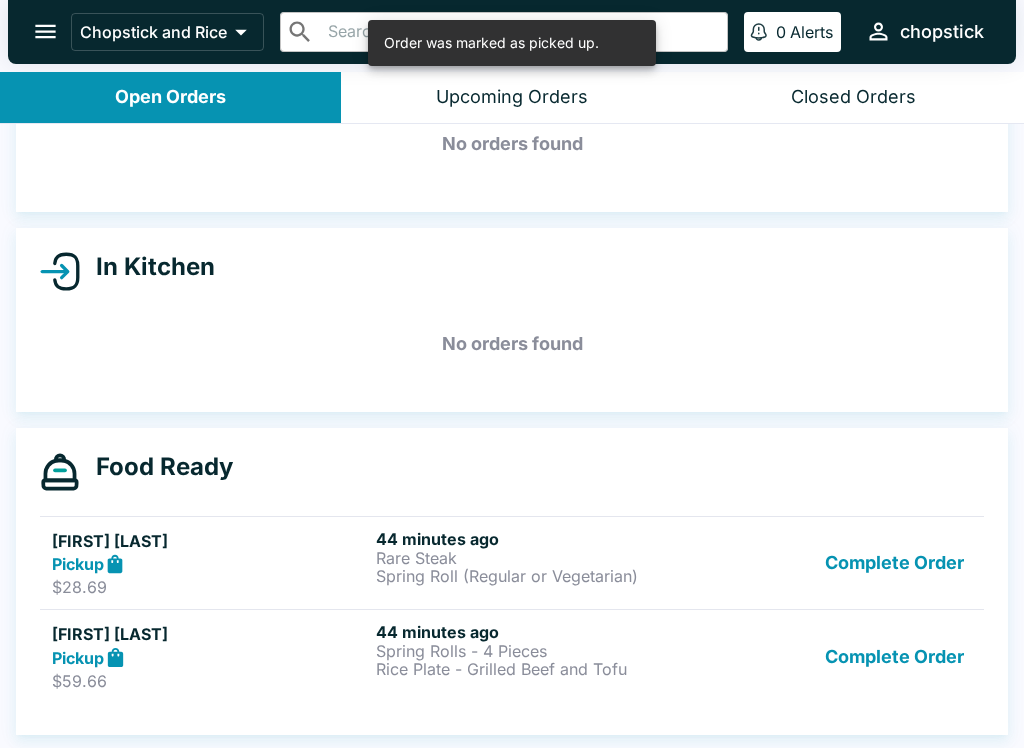 click on "Complete Order" at bounding box center [894, 563] 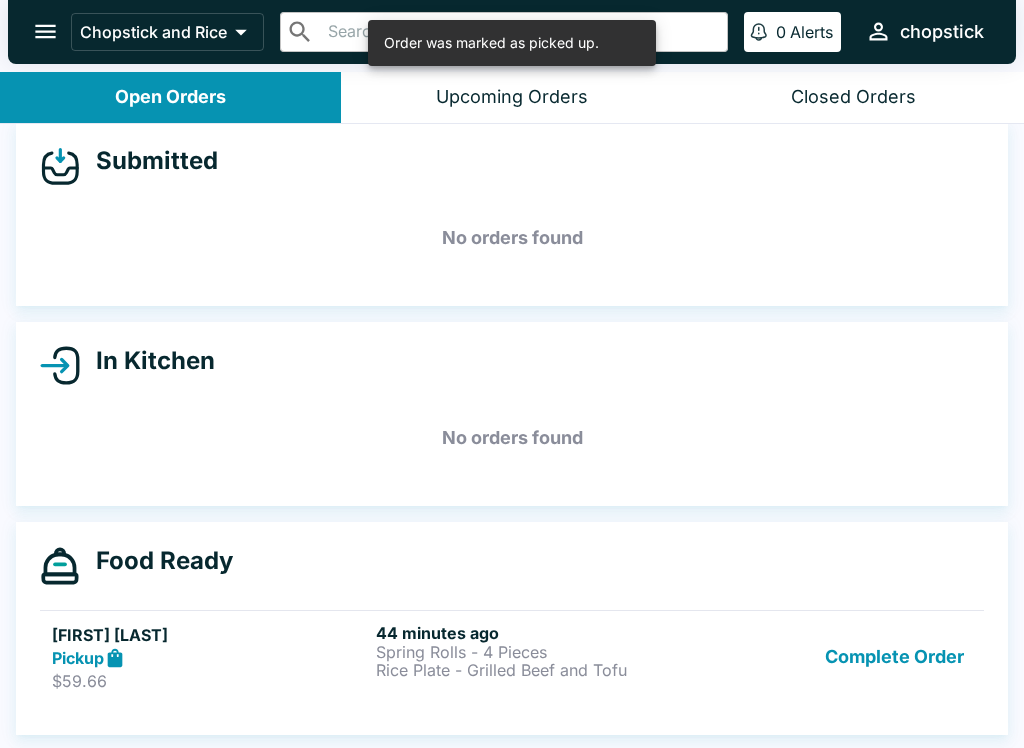 scroll, scrollTop: 18, scrollLeft: 0, axis: vertical 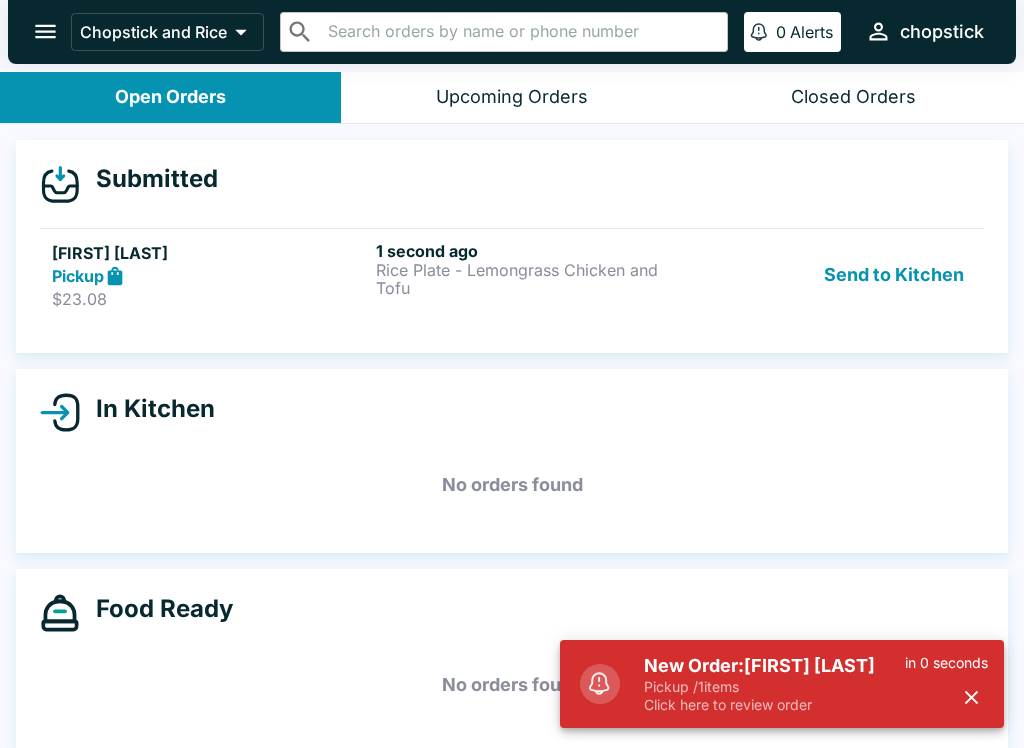 click on "New Order:  [FIRST] [LAST] Pickup   /  1  items Click here to review order in 0 seconds" at bounding box center [816, 684] 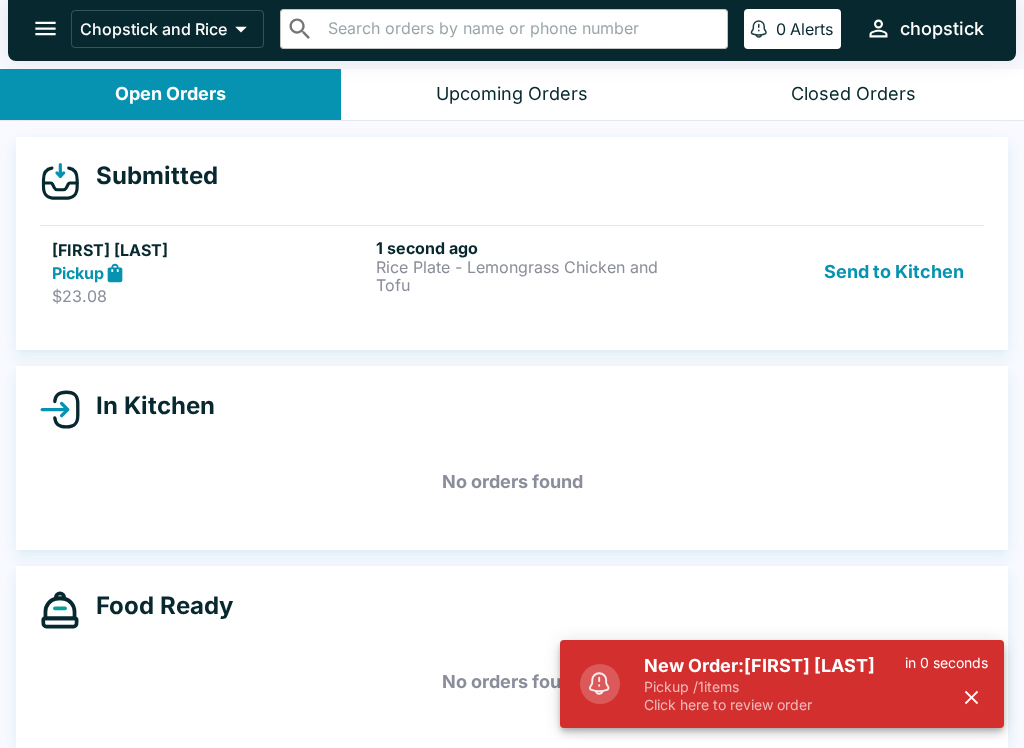 click on "Send to Kitchen" at bounding box center (894, 272) 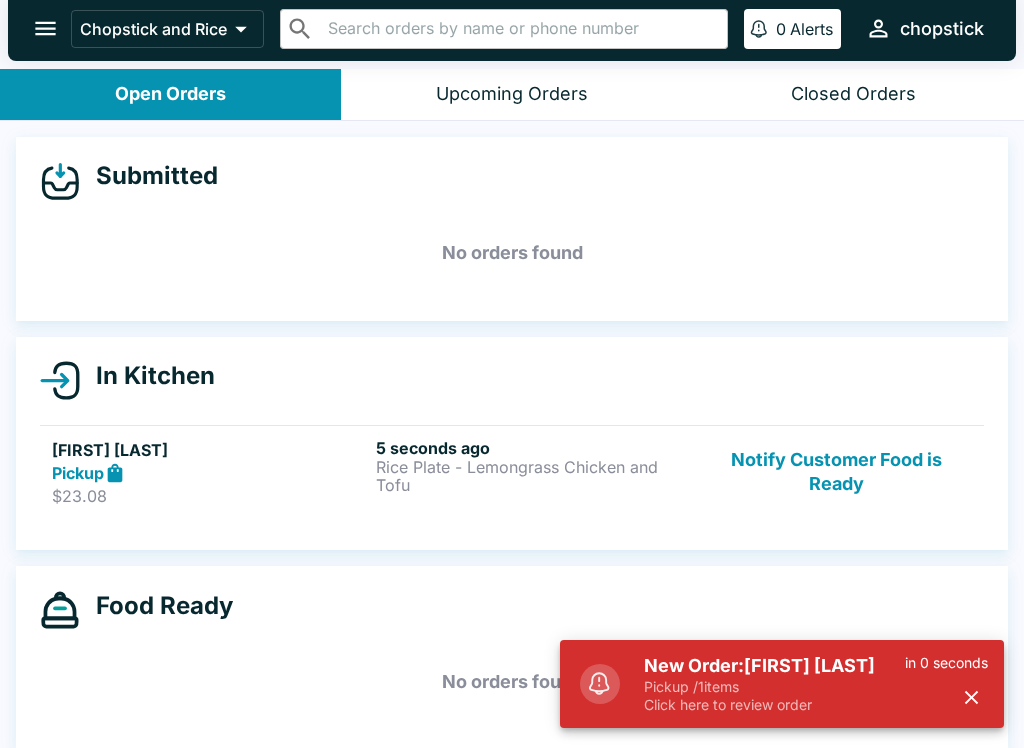 click on "Rice Plate - Lemongrass Chicken and Tofu" at bounding box center (534, 476) 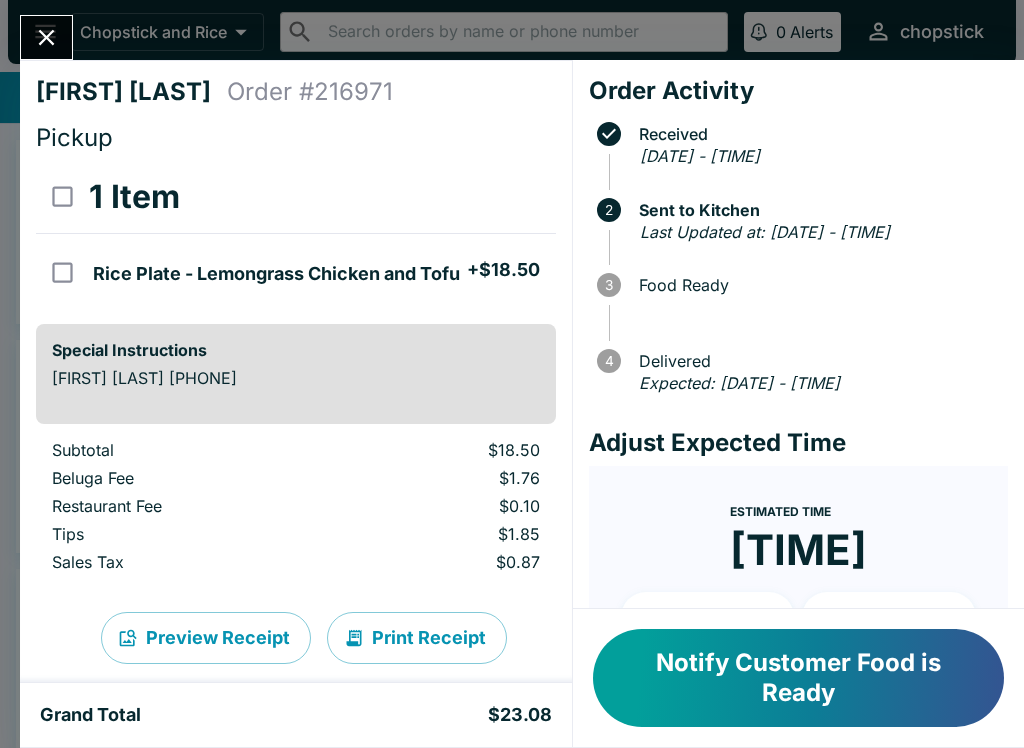 click 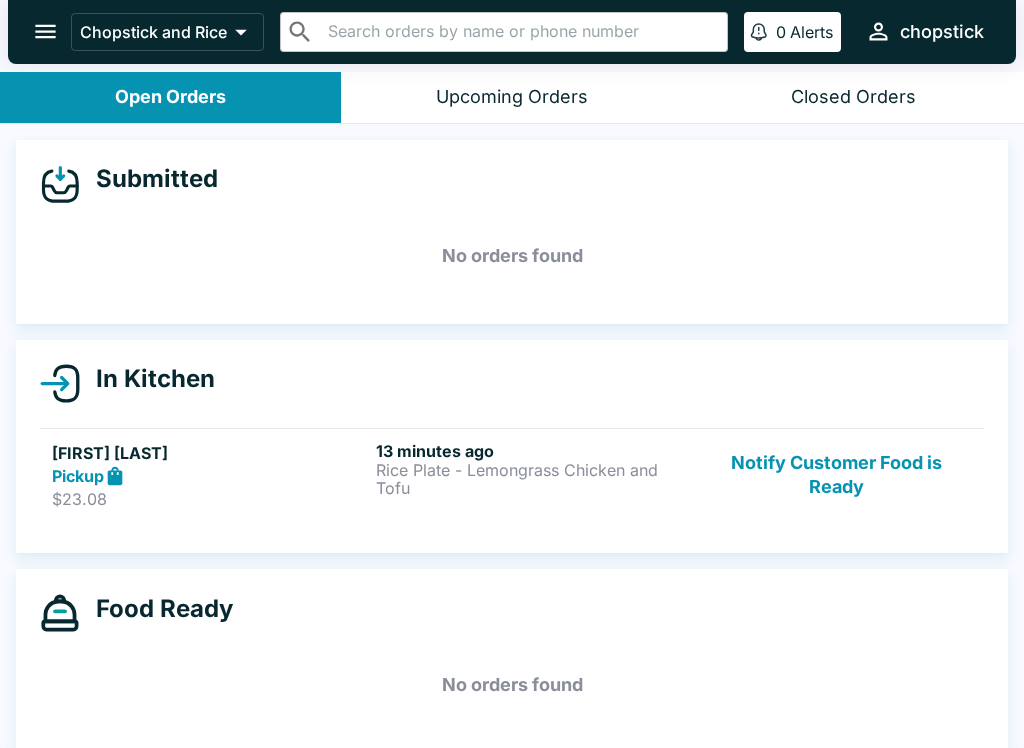 click on "Notify Customer Food is Ready" at bounding box center [836, 475] 